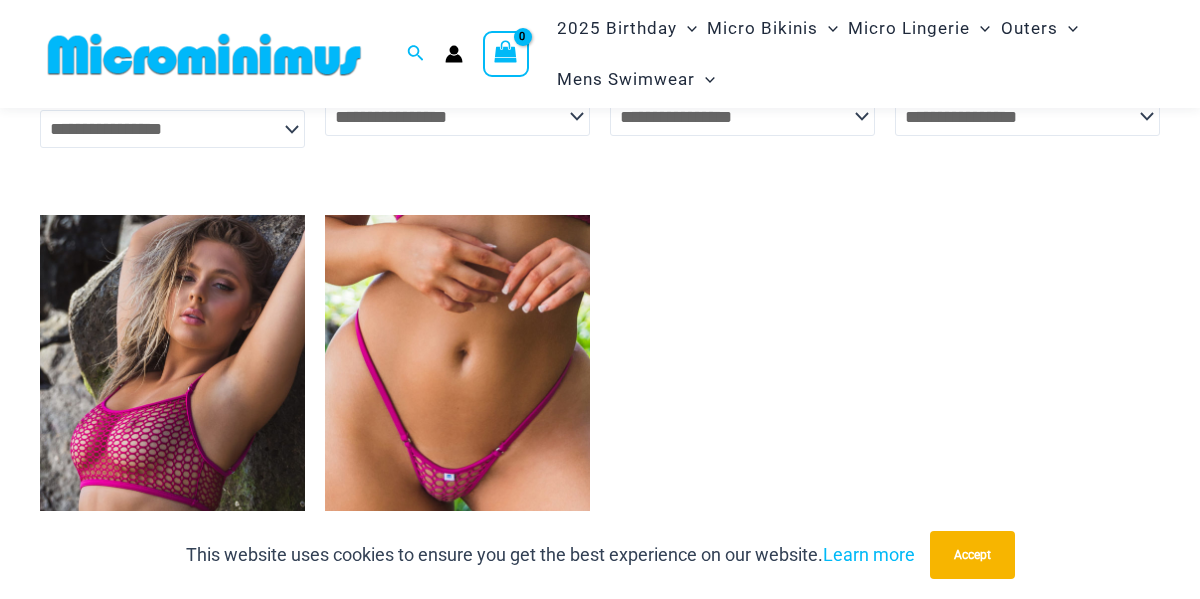scroll, scrollTop: 2253, scrollLeft: 0, axis: vertical 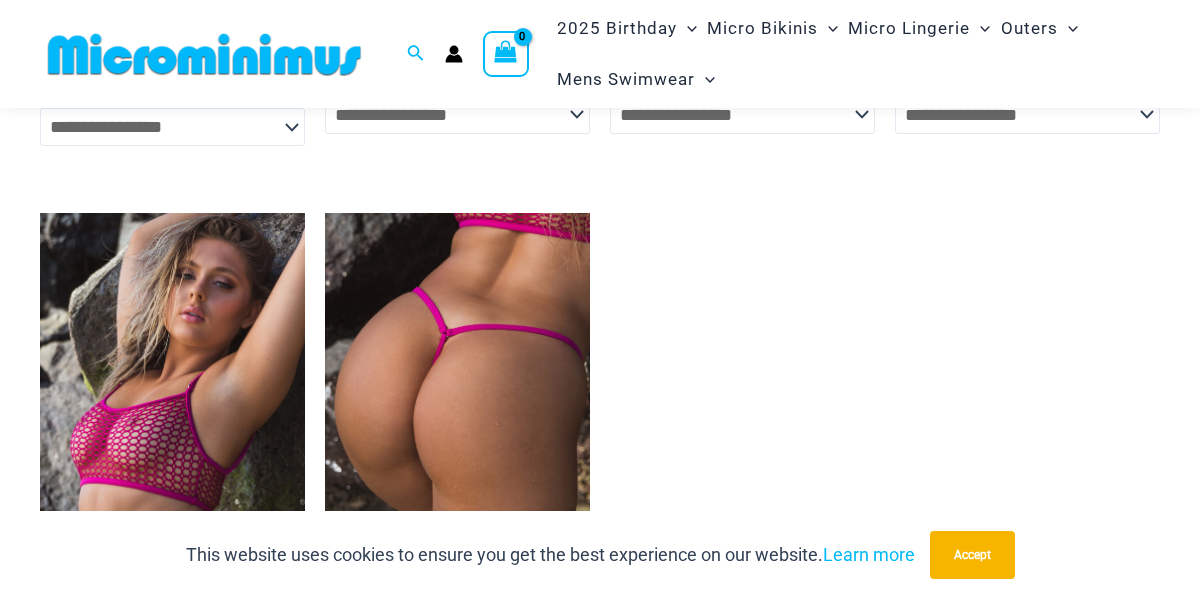 click at bounding box center (457, 412) 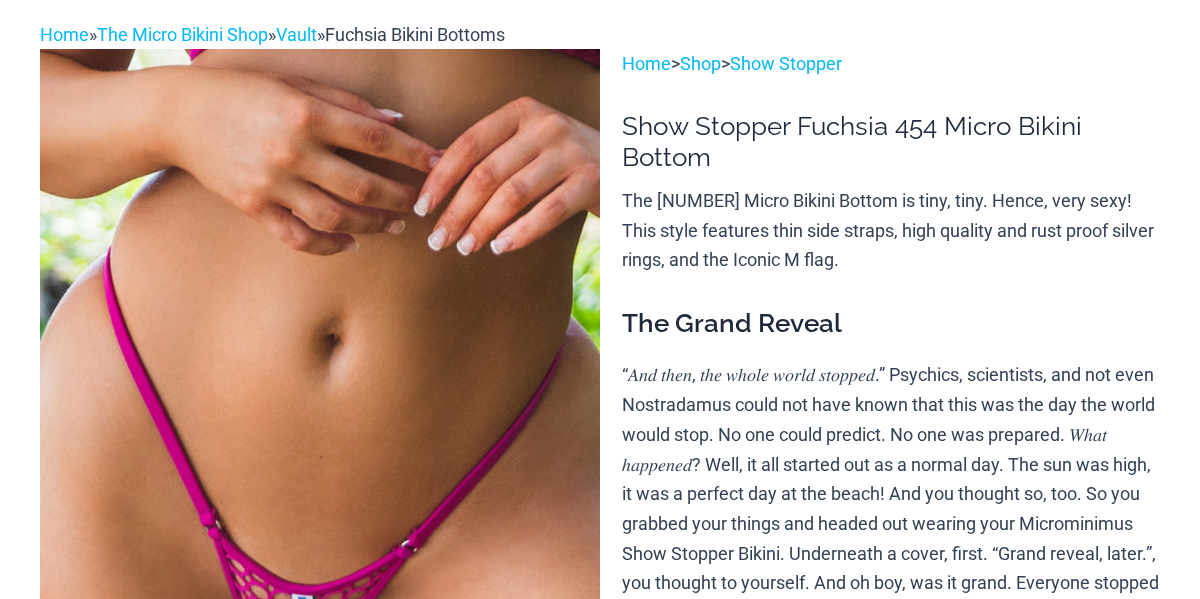 scroll, scrollTop: 266, scrollLeft: 0, axis: vertical 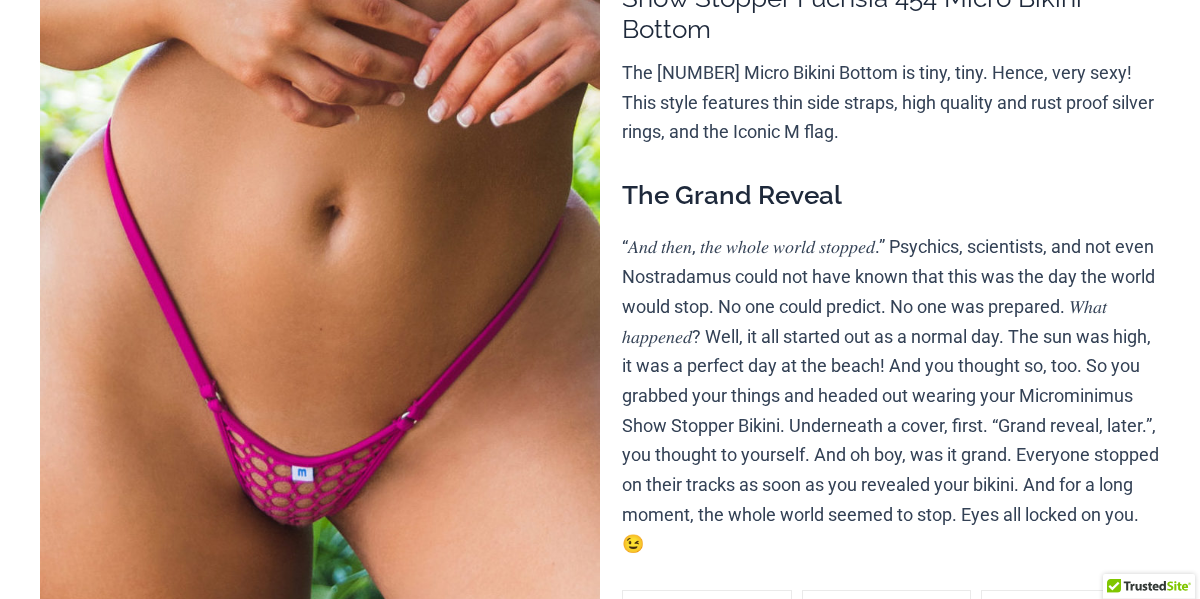 select 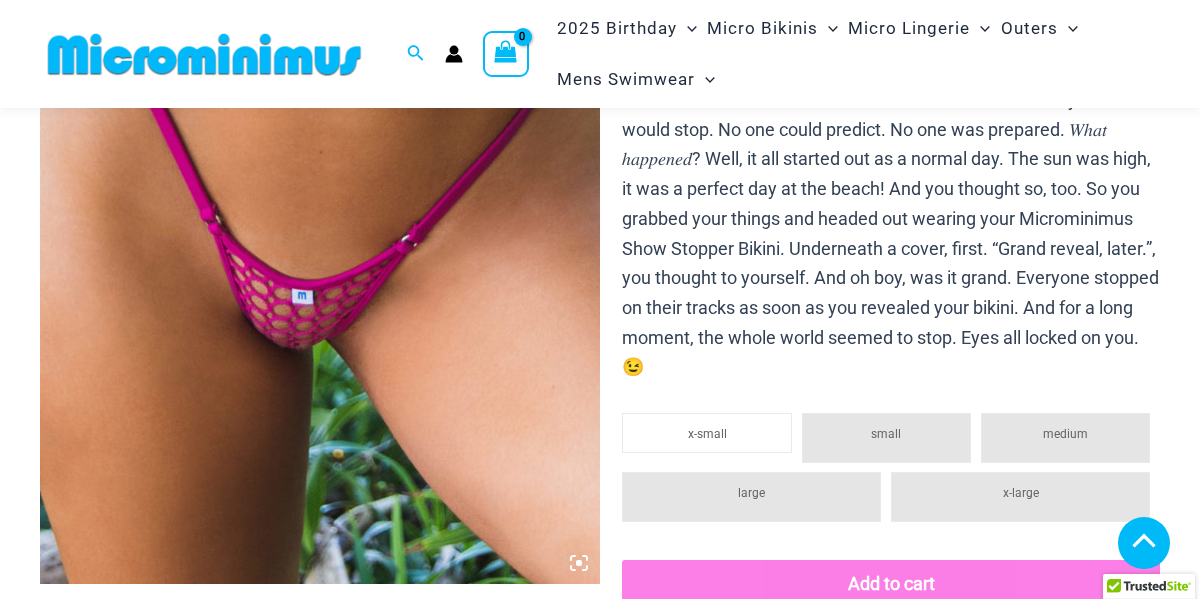 scroll, scrollTop: 400, scrollLeft: 0, axis: vertical 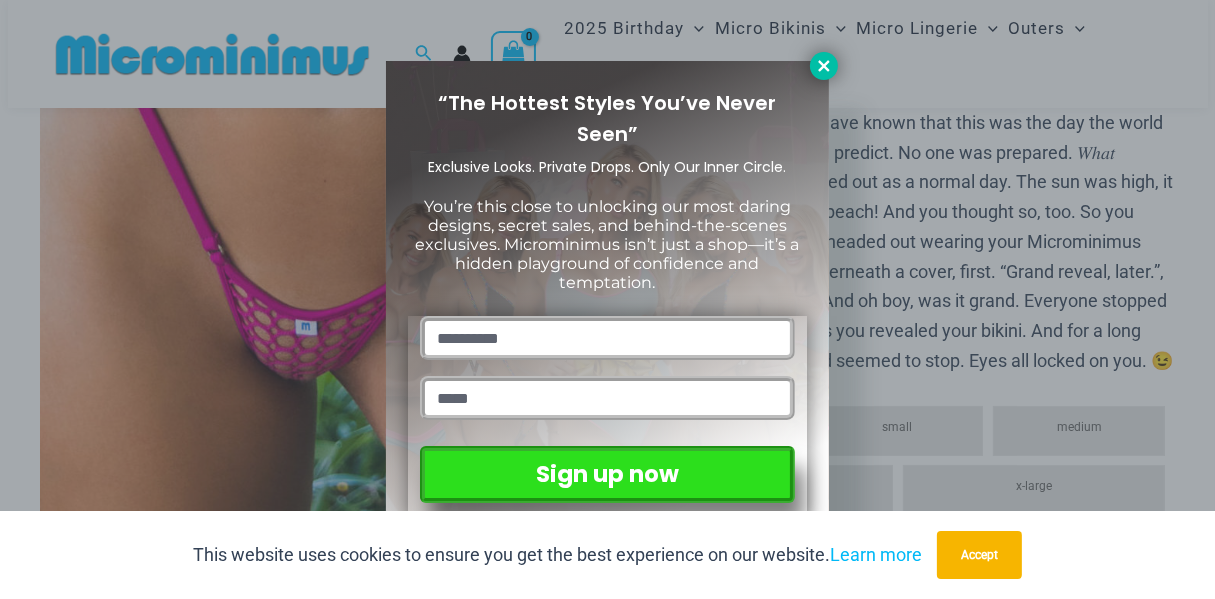 click 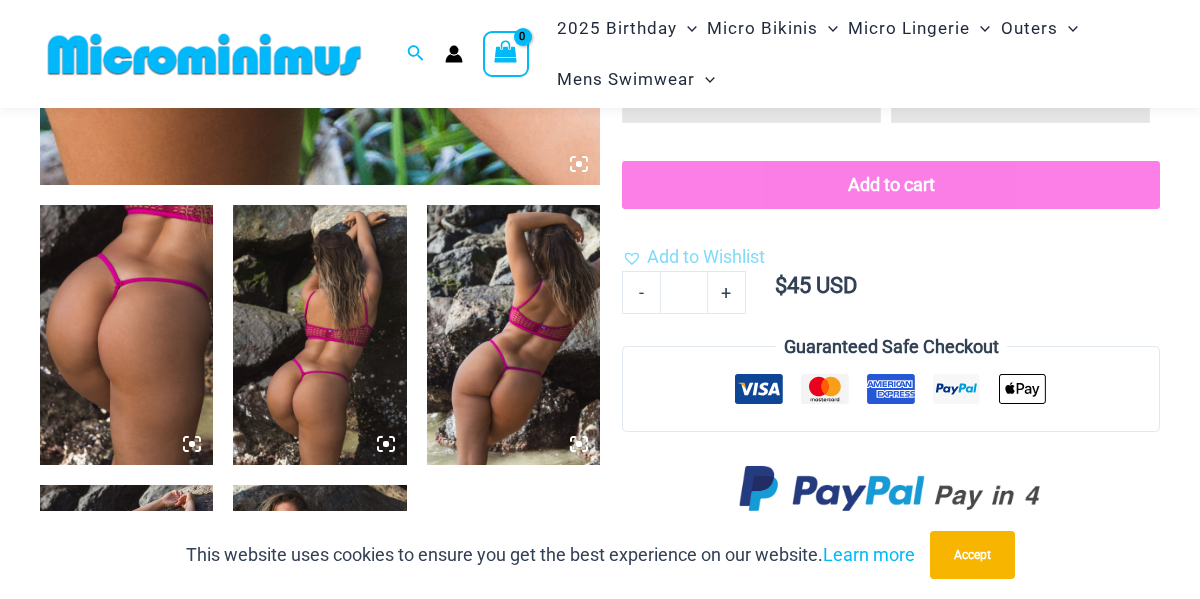 scroll, scrollTop: 800, scrollLeft: 0, axis: vertical 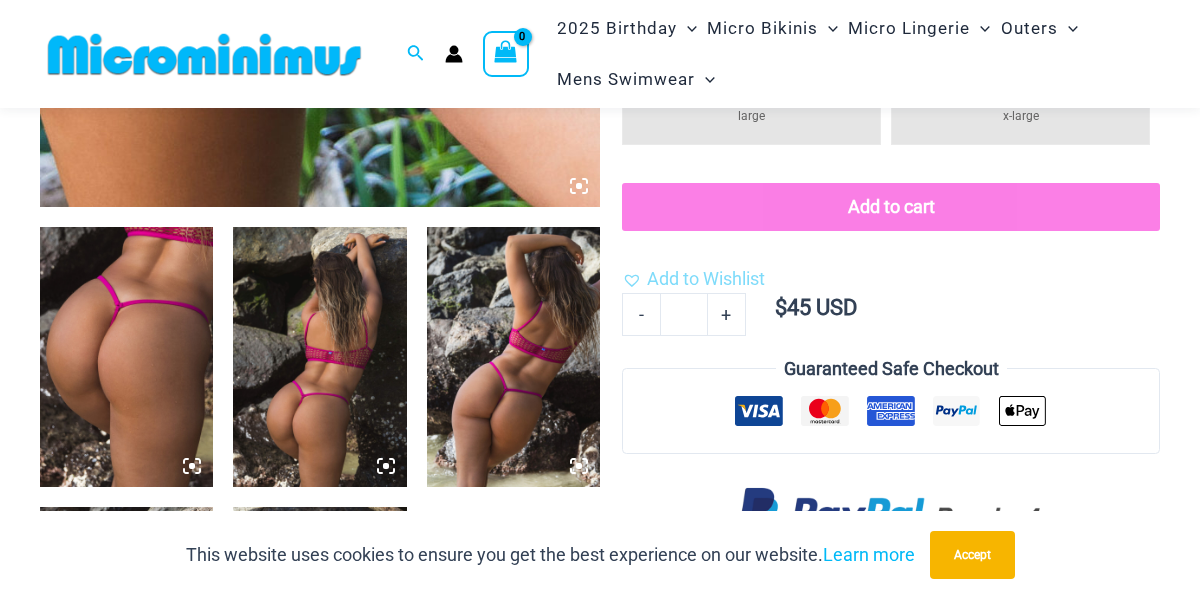 click at bounding box center [126, 357] 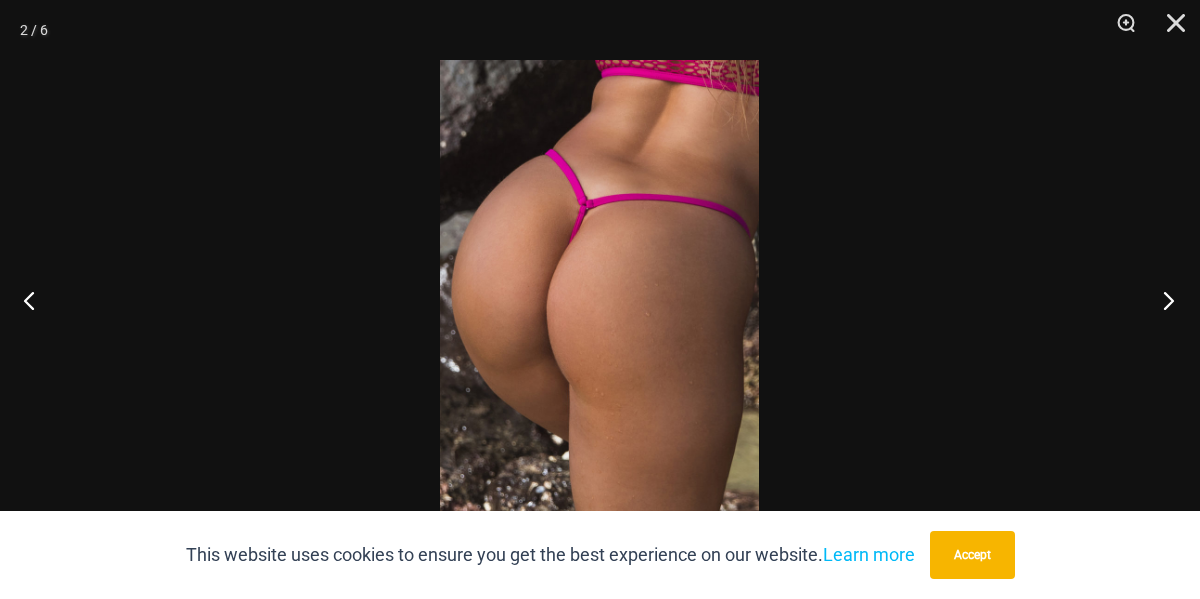 click at bounding box center [1162, 300] 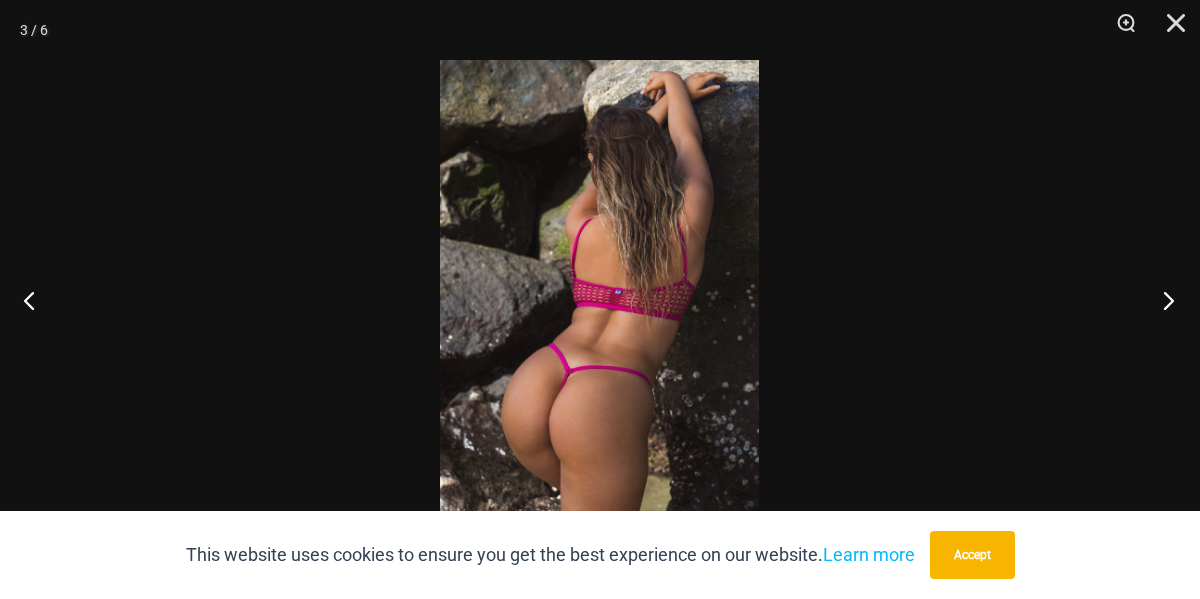 click at bounding box center (1162, 300) 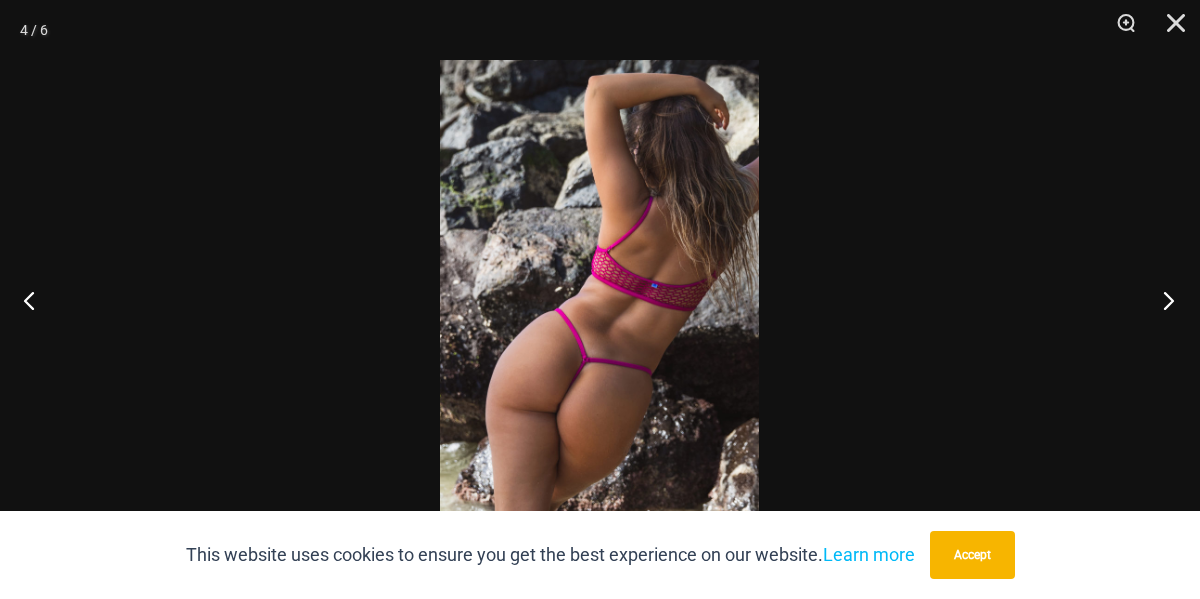 click at bounding box center (1162, 300) 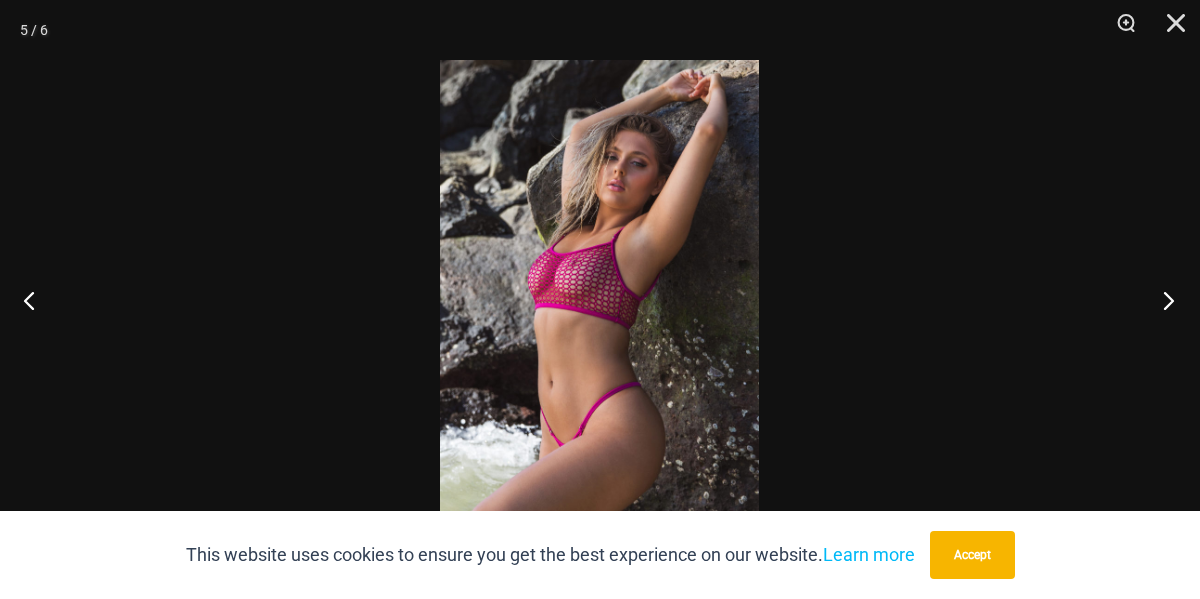 click at bounding box center [1162, 300] 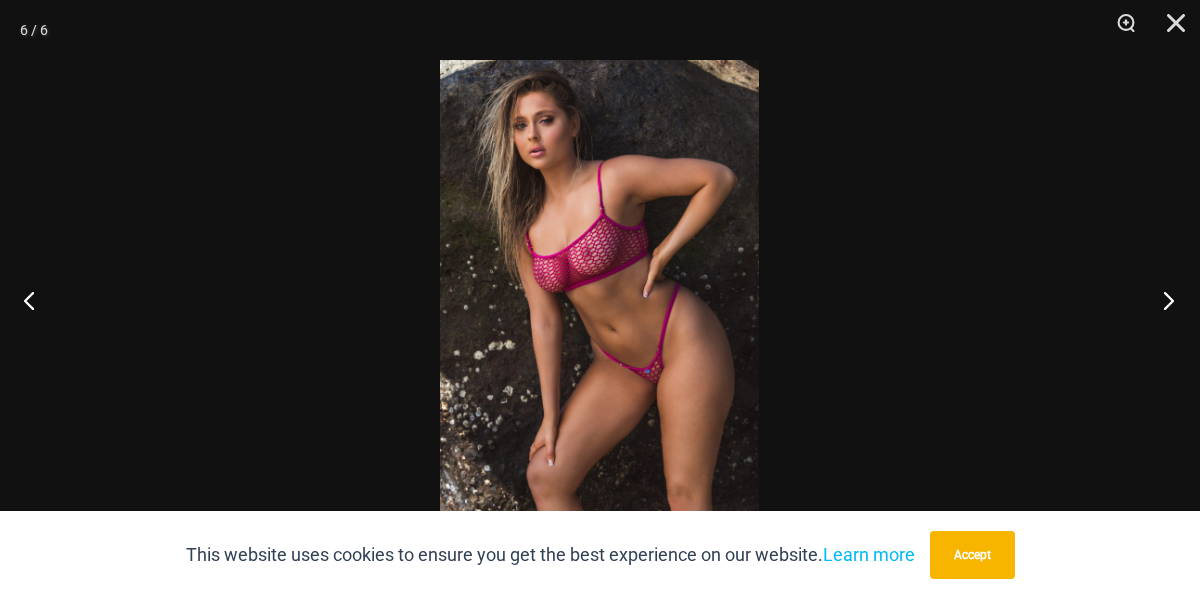 click at bounding box center (1162, 300) 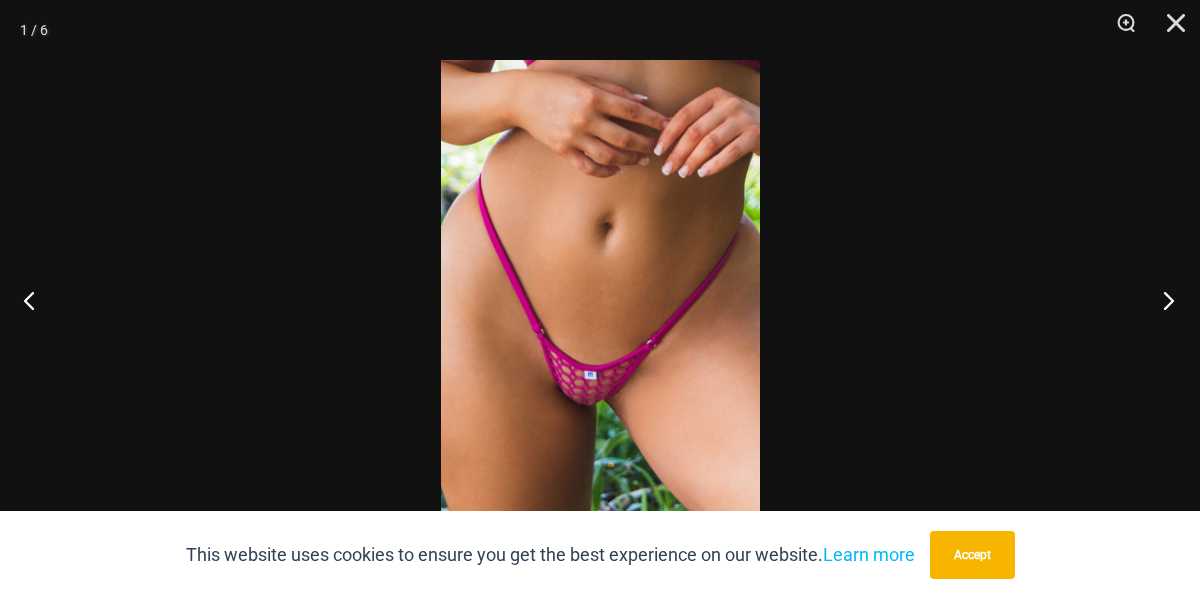 click at bounding box center (1162, 300) 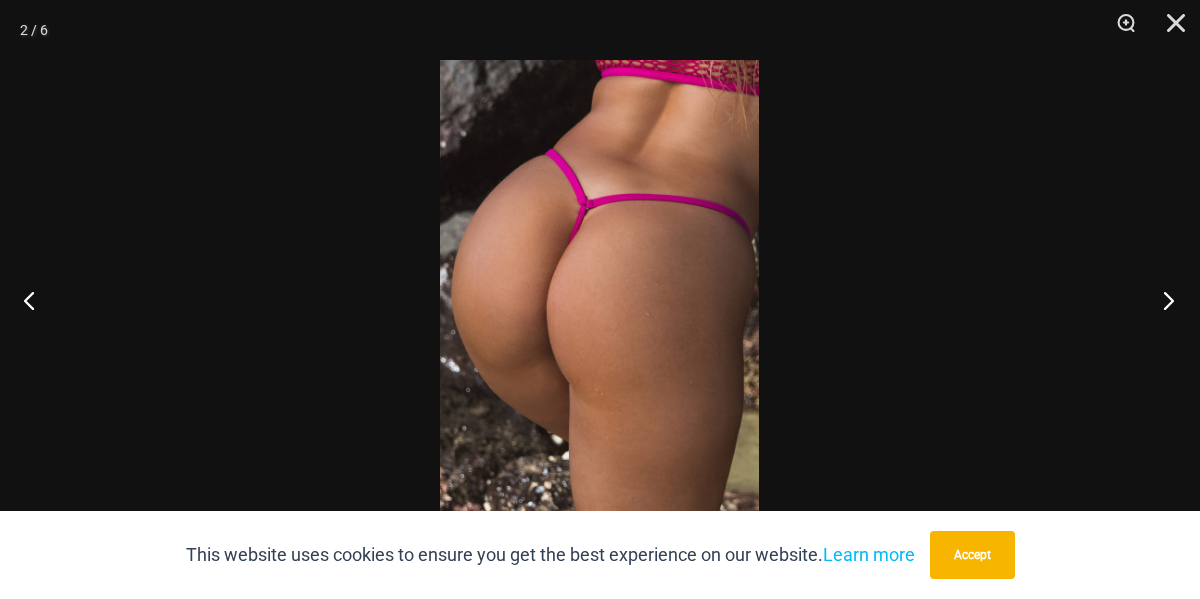 click at bounding box center [1162, 300] 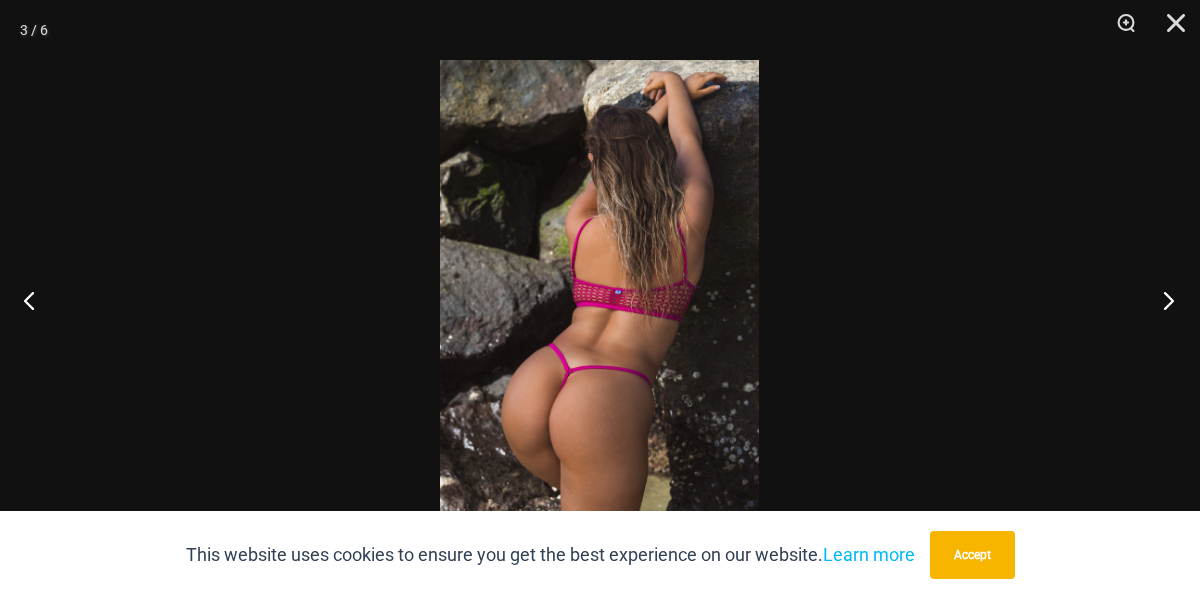 click at bounding box center [1162, 300] 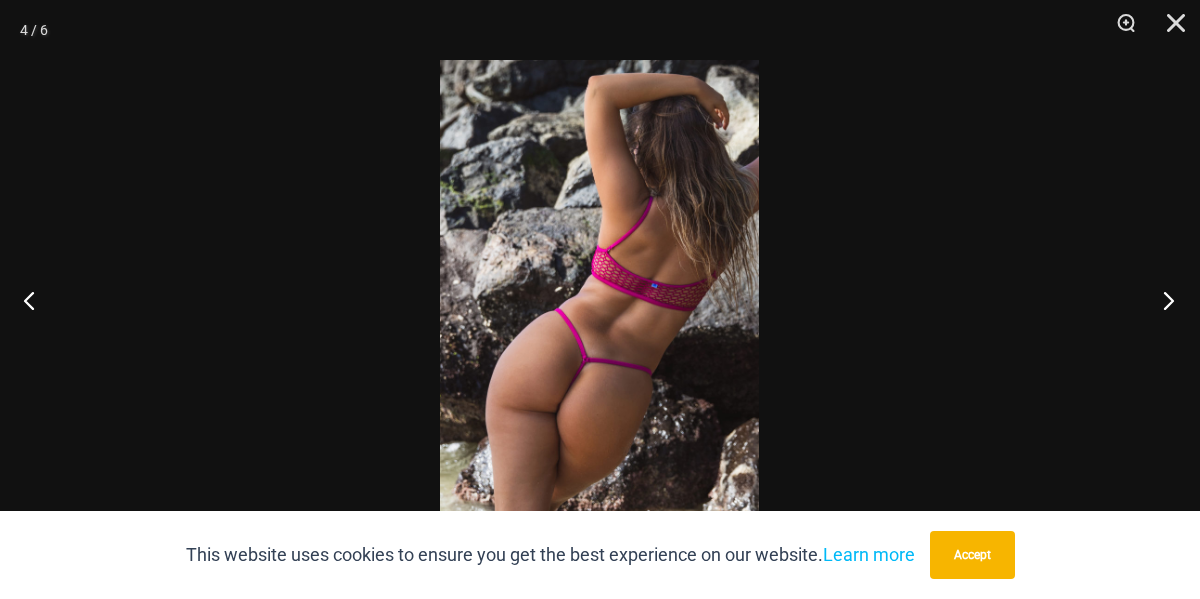 click at bounding box center (1162, 300) 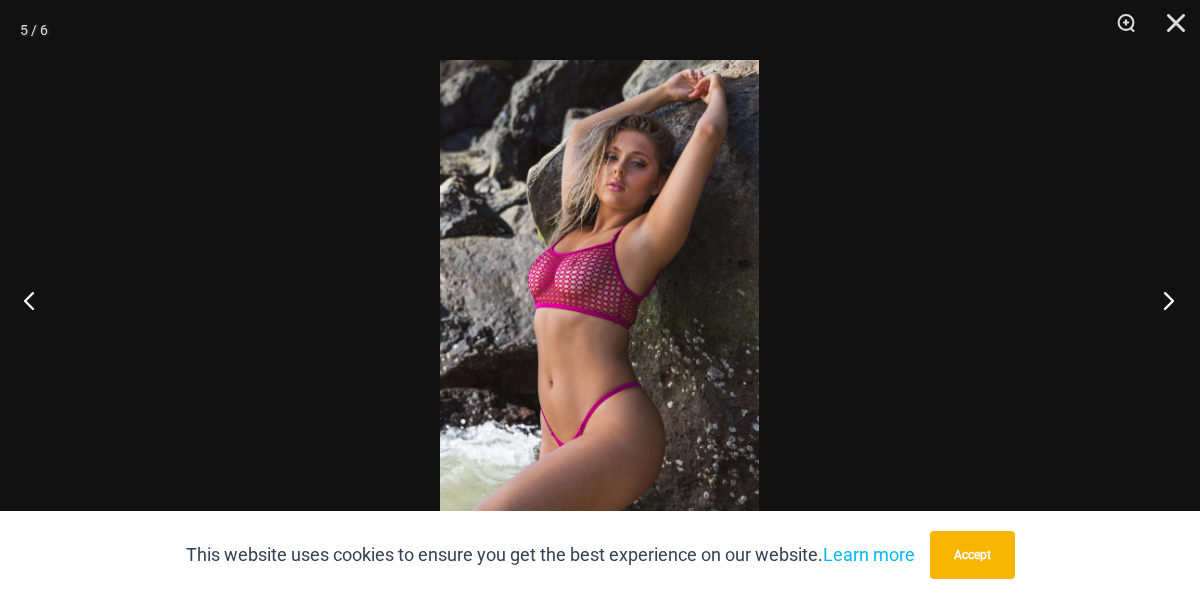 click at bounding box center (1162, 300) 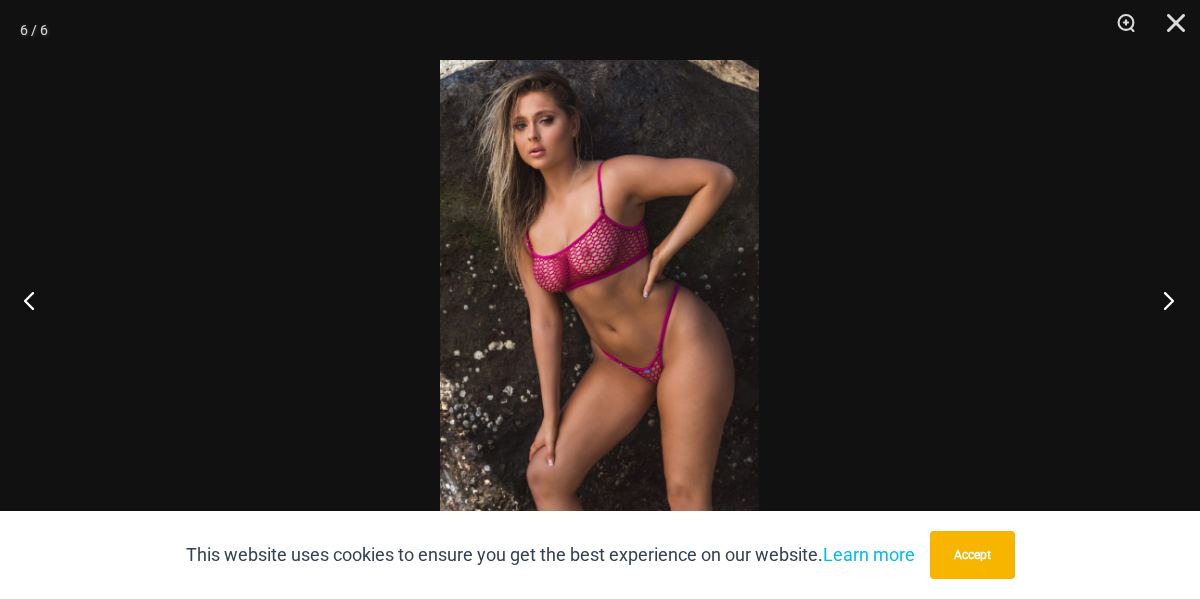 click at bounding box center (1162, 300) 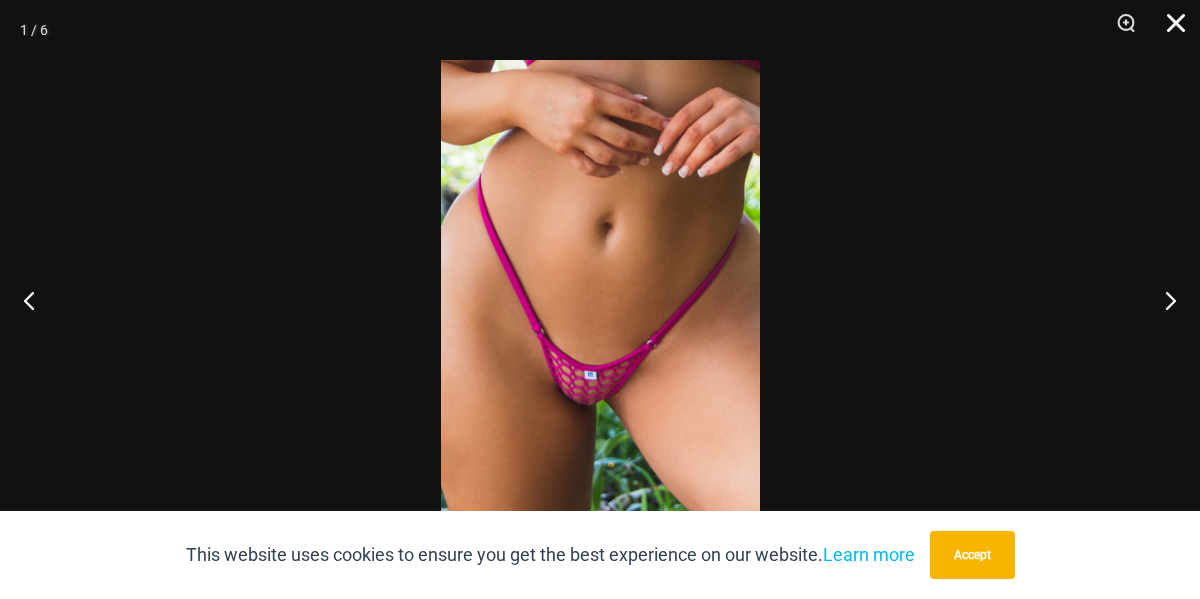 click at bounding box center [1169, 30] 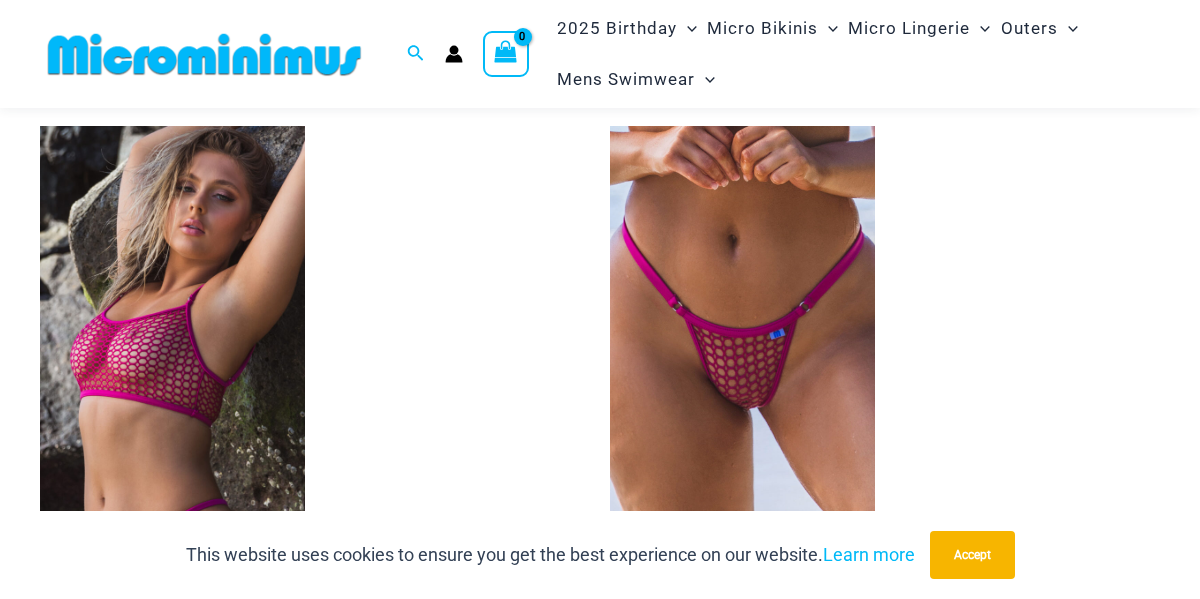 scroll, scrollTop: 1733, scrollLeft: 0, axis: vertical 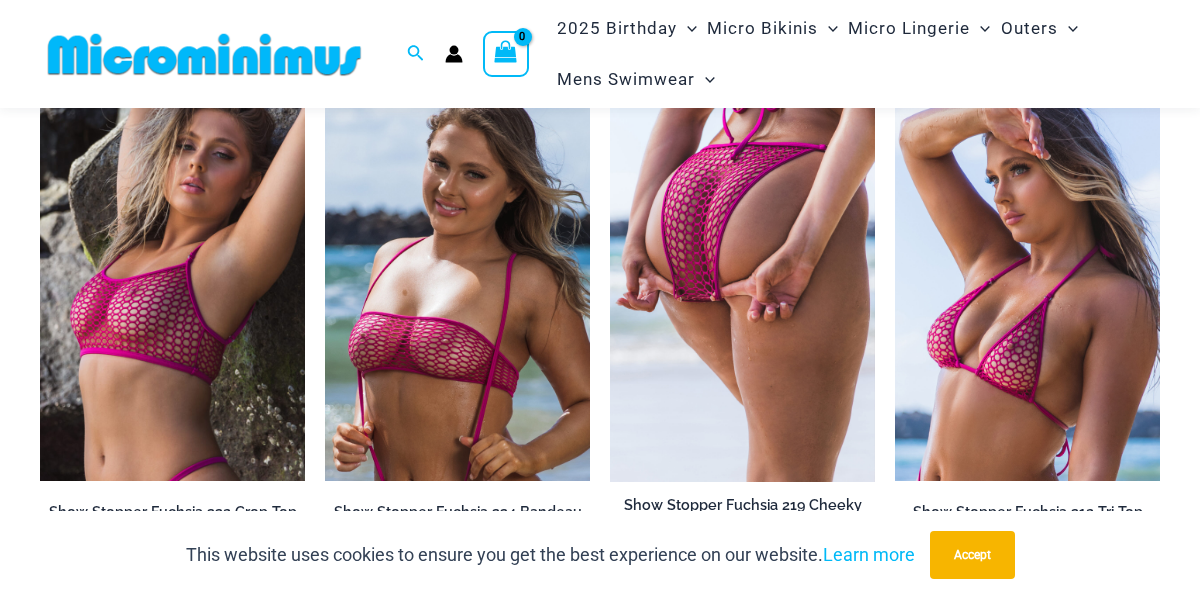 click at bounding box center [742, 283] 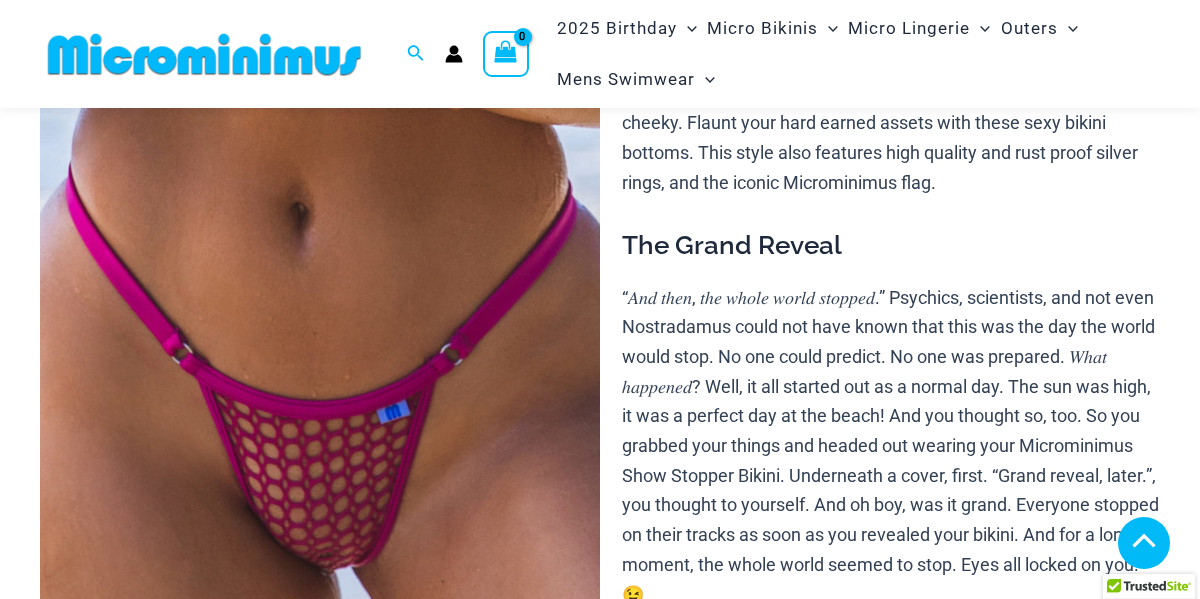 select 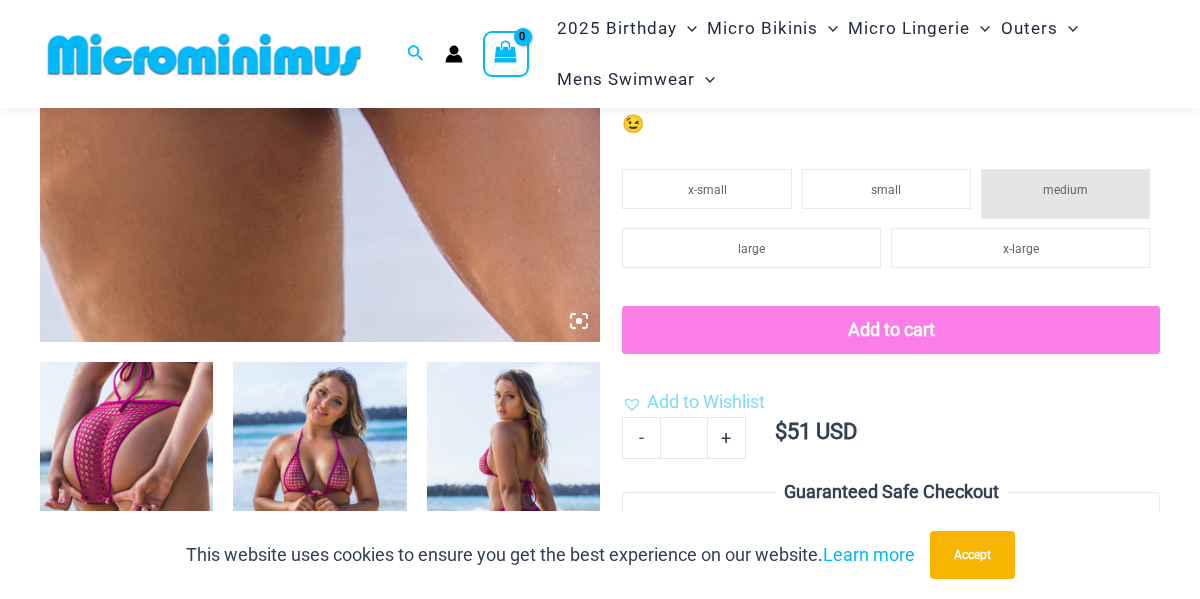 scroll, scrollTop: 791, scrollLeft: 0, axis: vertical 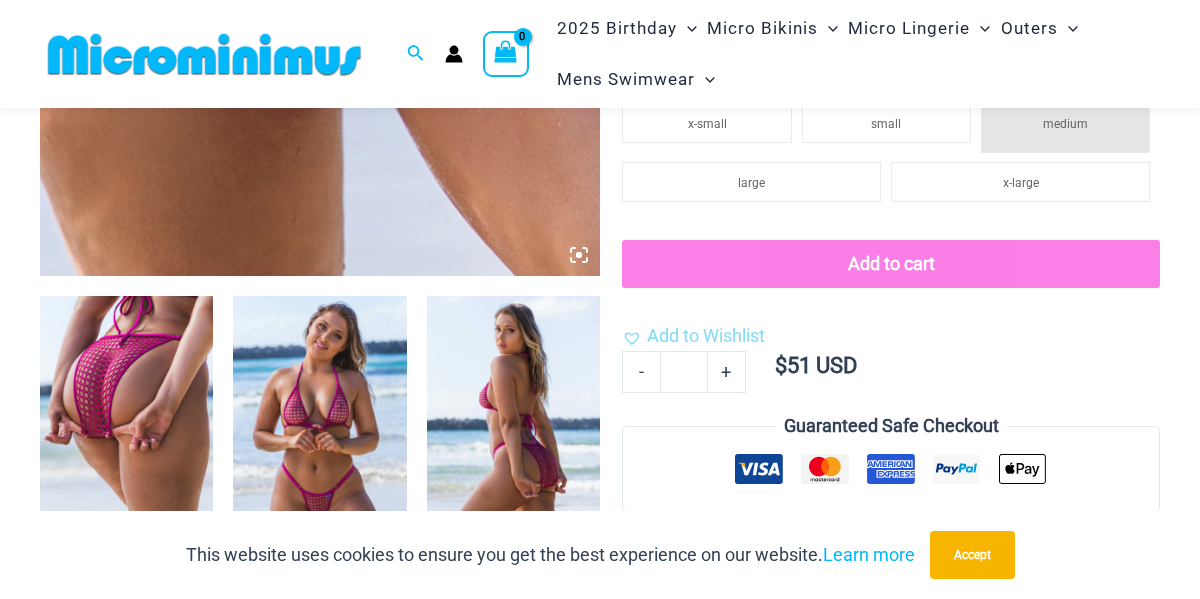 click at bounding box center (126, 426) 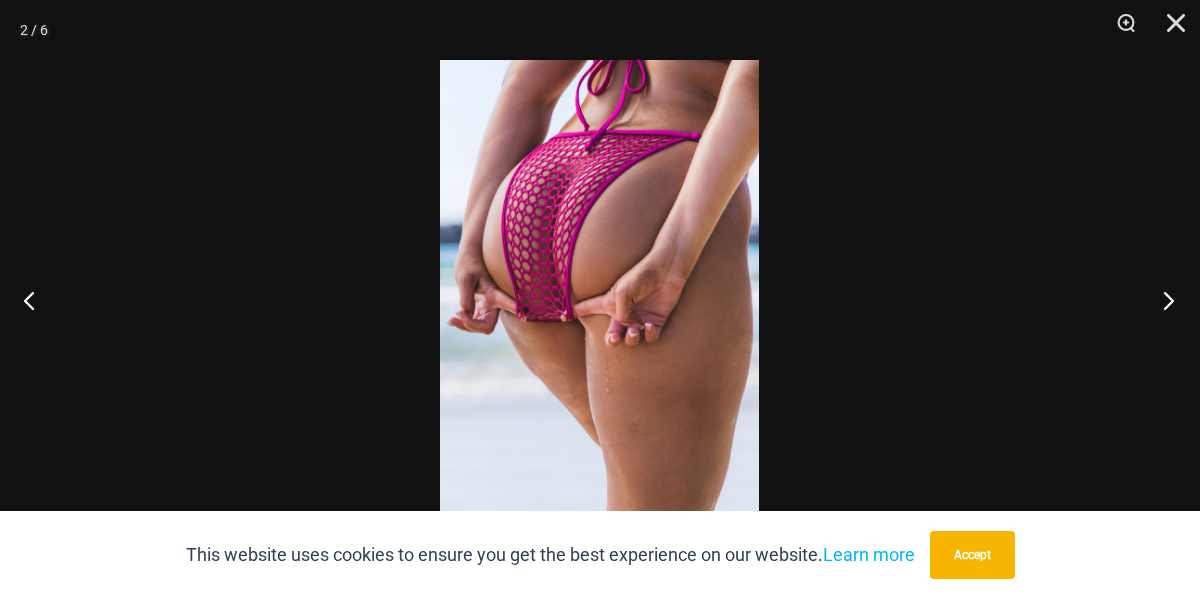 click at bounding box center (1162, 300) 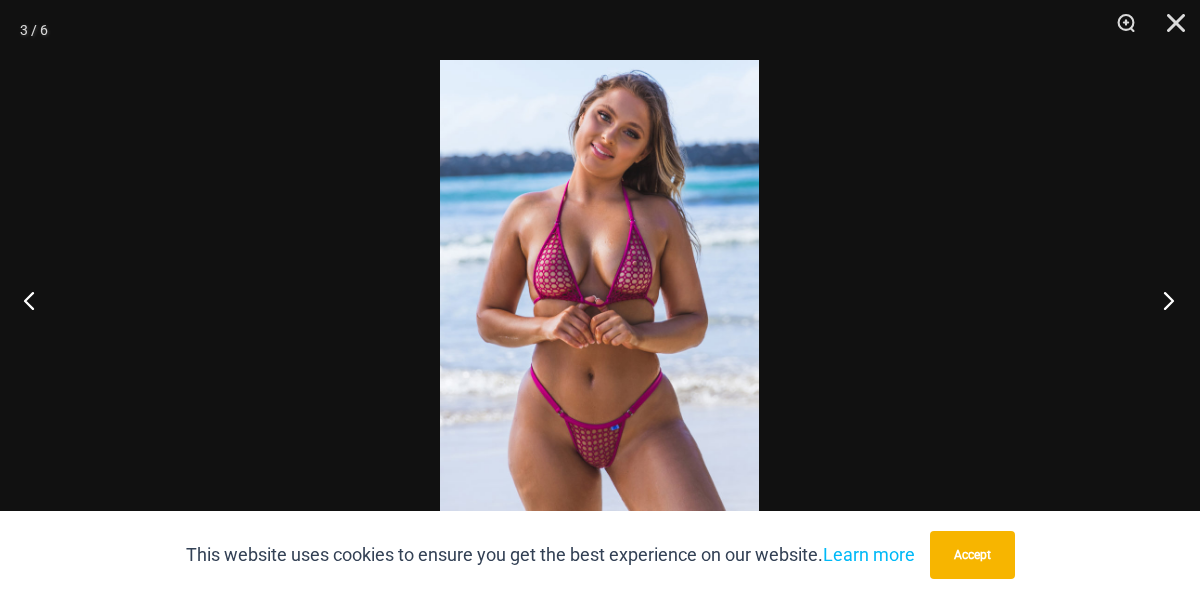 click at bounding box center (1162, 300) 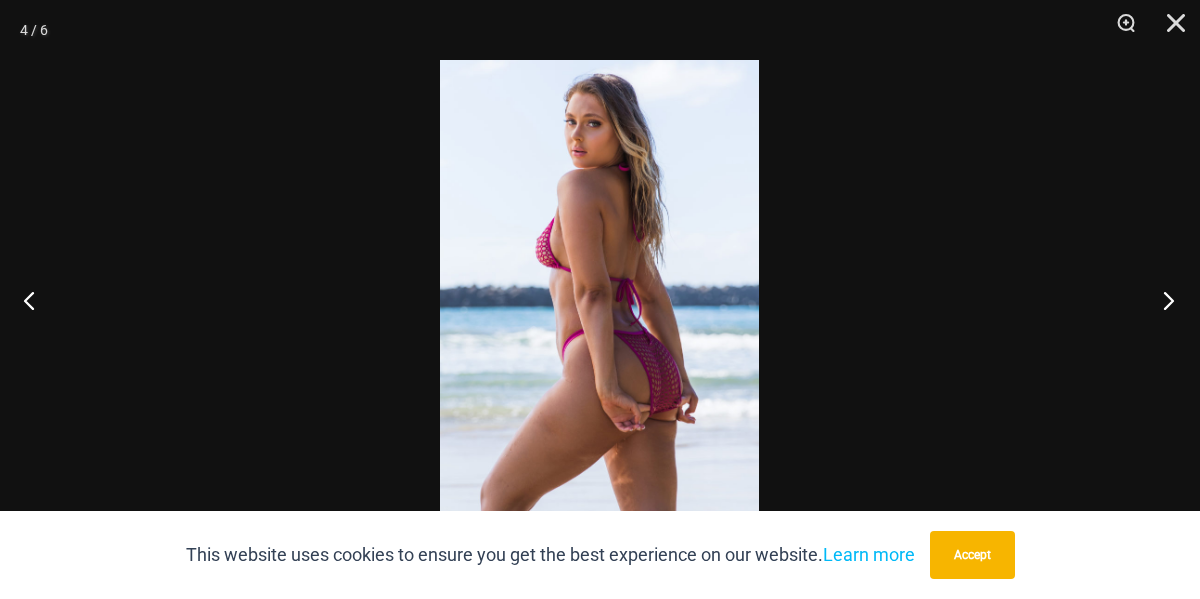 click at bounding box center [1162, 300] 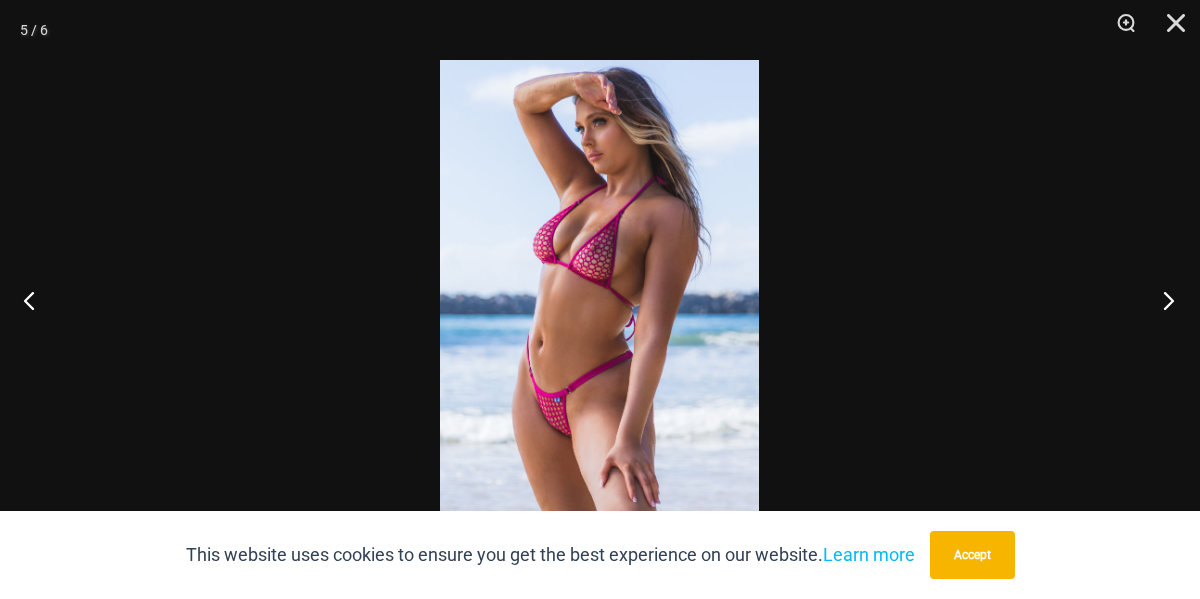 click at bounding box center [1162, 300] 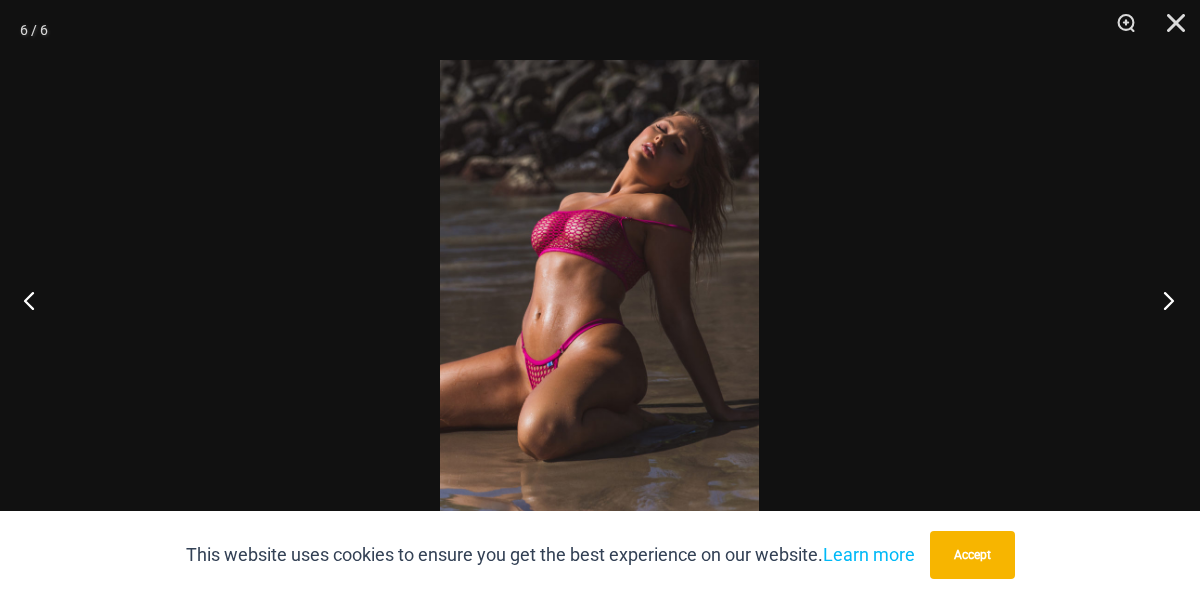 click at bounding box center [1162, 300] 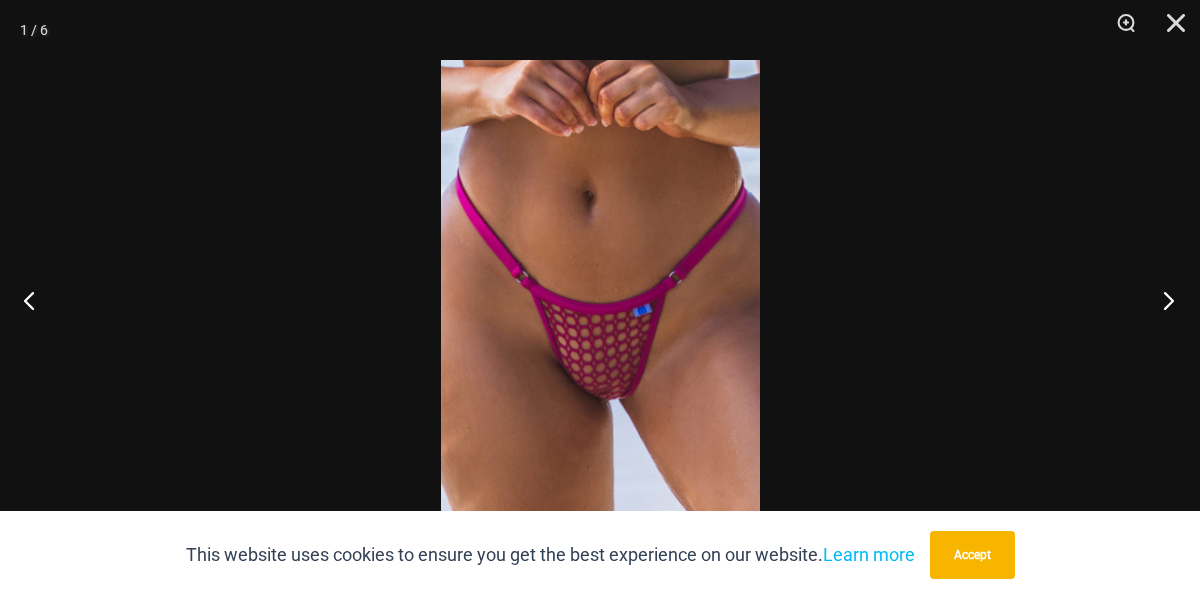 click at bounding box center [1162, 300] 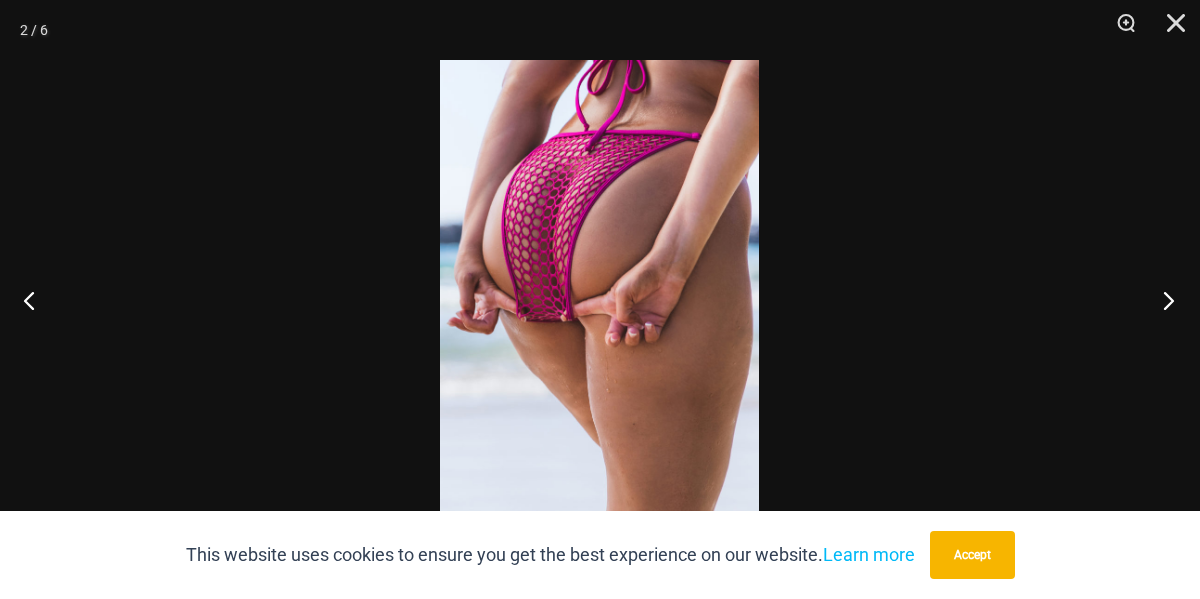 click at bounding box center (1162, 300) 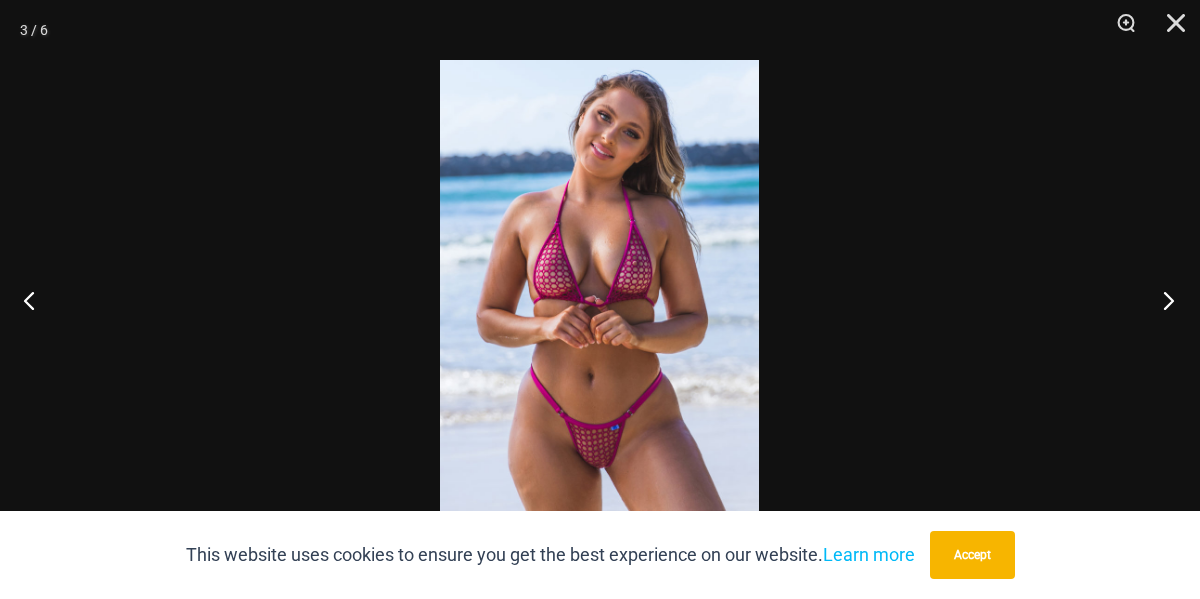 click at bounding box center (1162, 300) 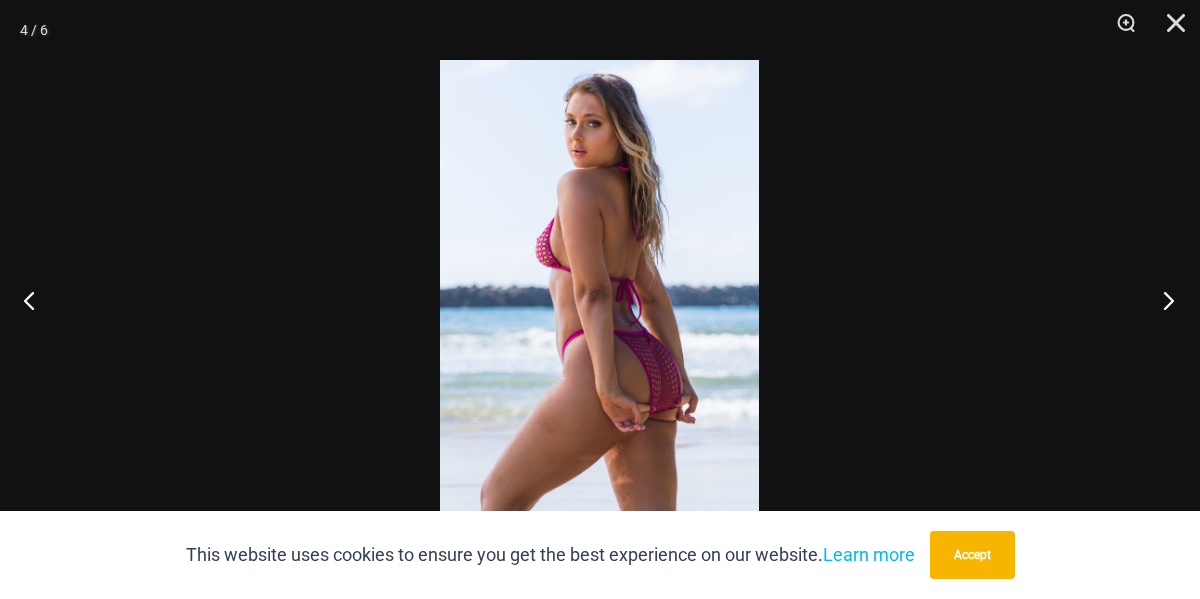 click at bounding box center [1162, 300] 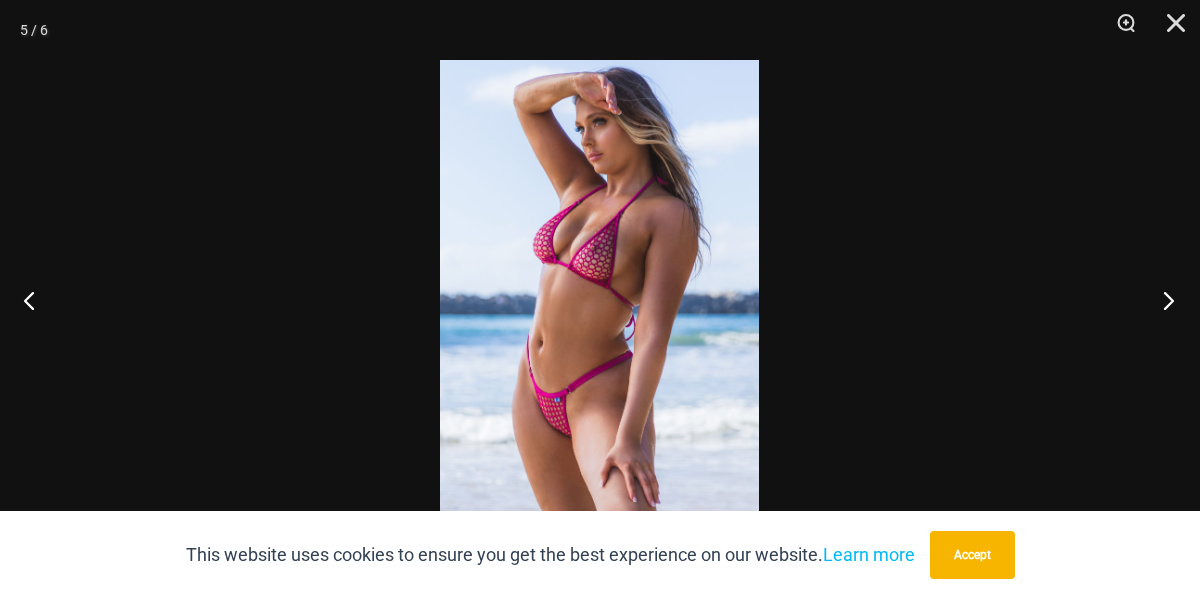 click at bounding box center [1162, 300] 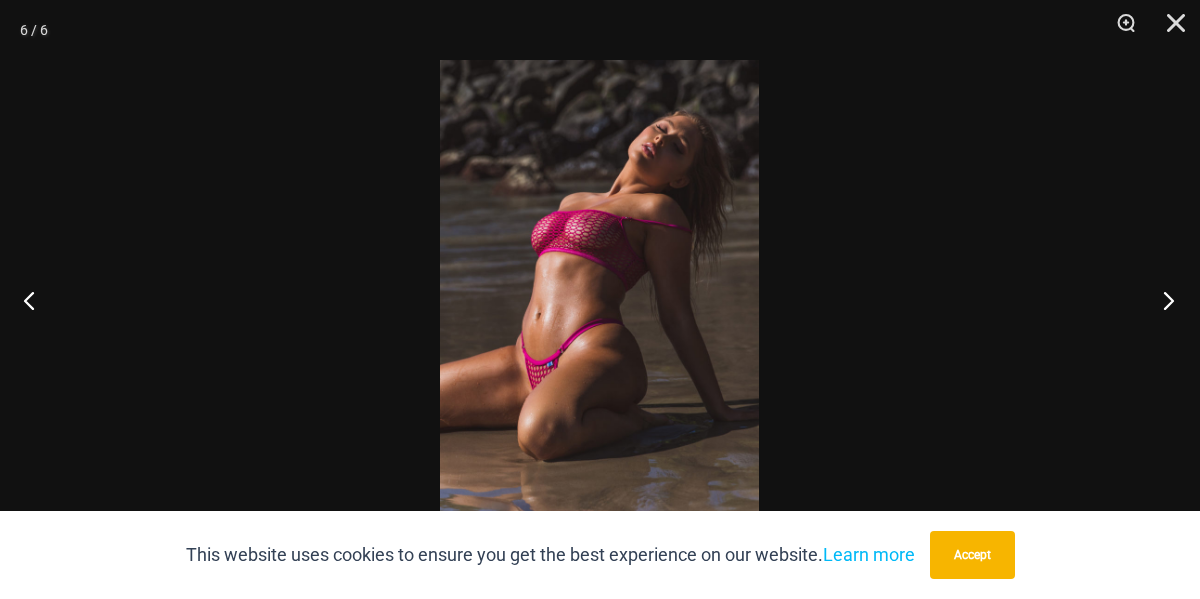 click at bounding box center [1162, 300] 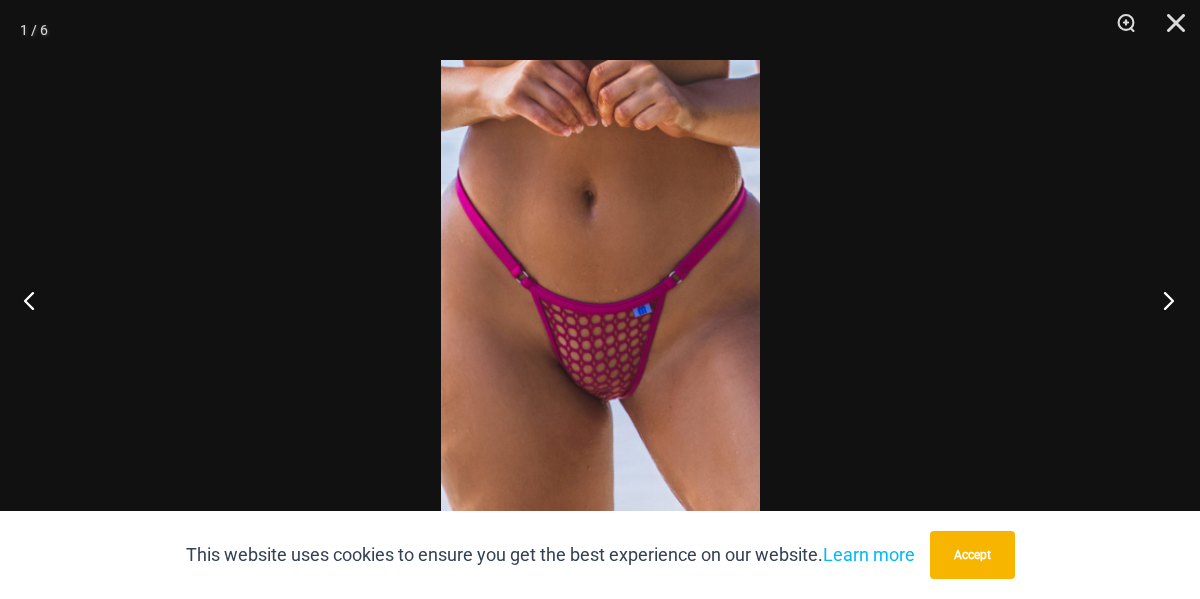 click at bounding box center [1162, 300] 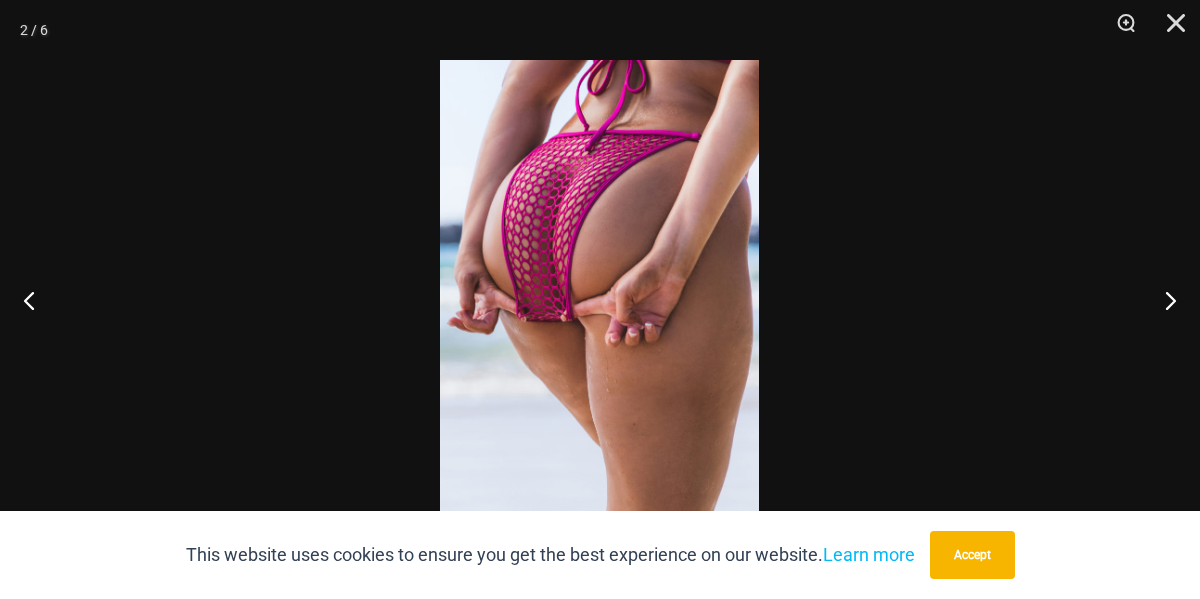click at bounding box center (600, 299) 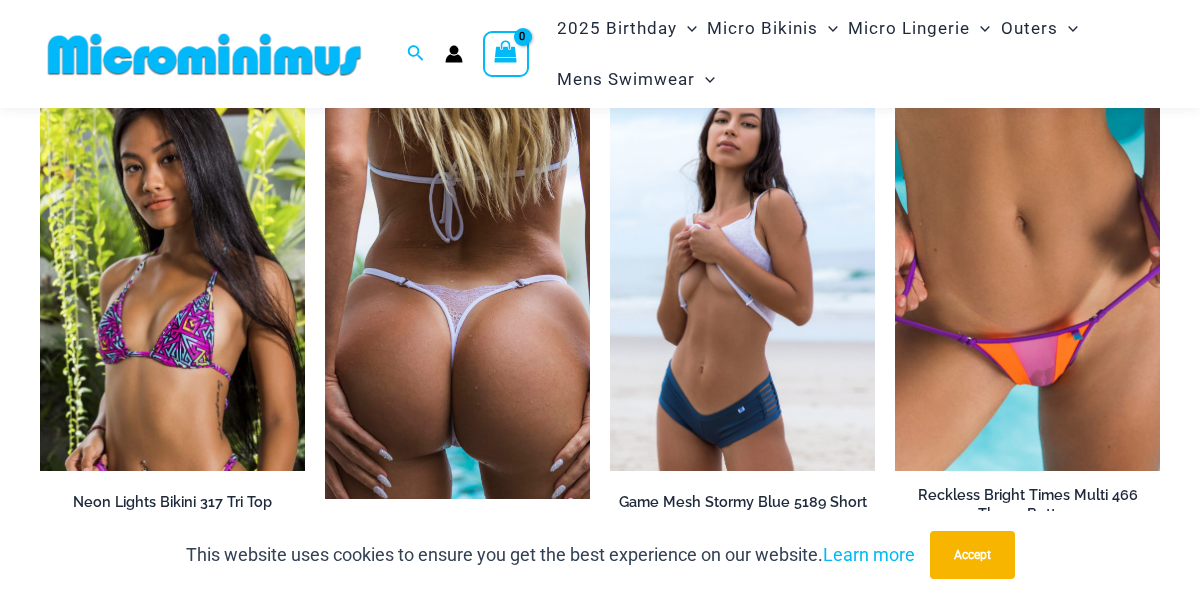 scroll, scrollTop: 4925, scrollLeft: 0, axis: vertical 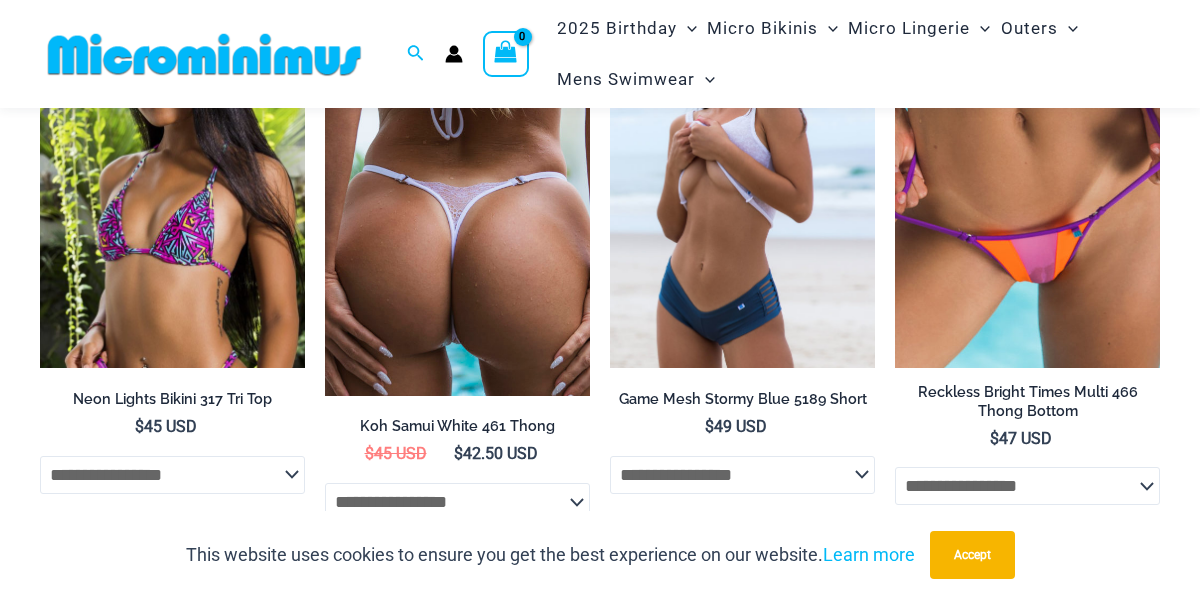 click at bounding box center (457, 183) 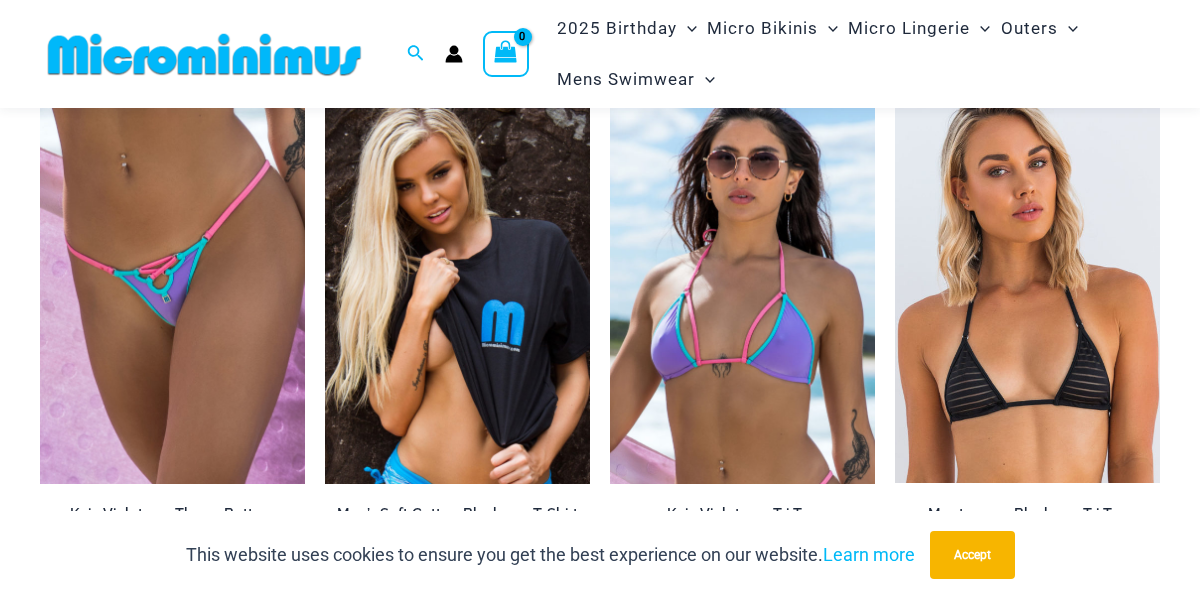 scroll, scrollTop: 2380, scrollLeft: 0, axis: vertical 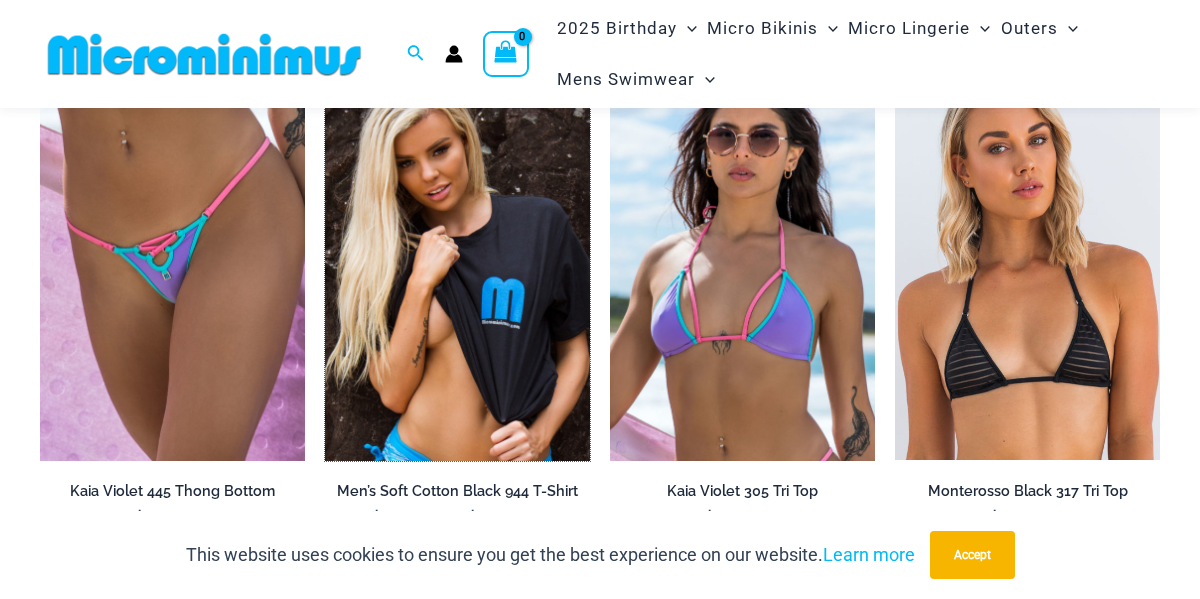 click at bounding box center (325, 64) 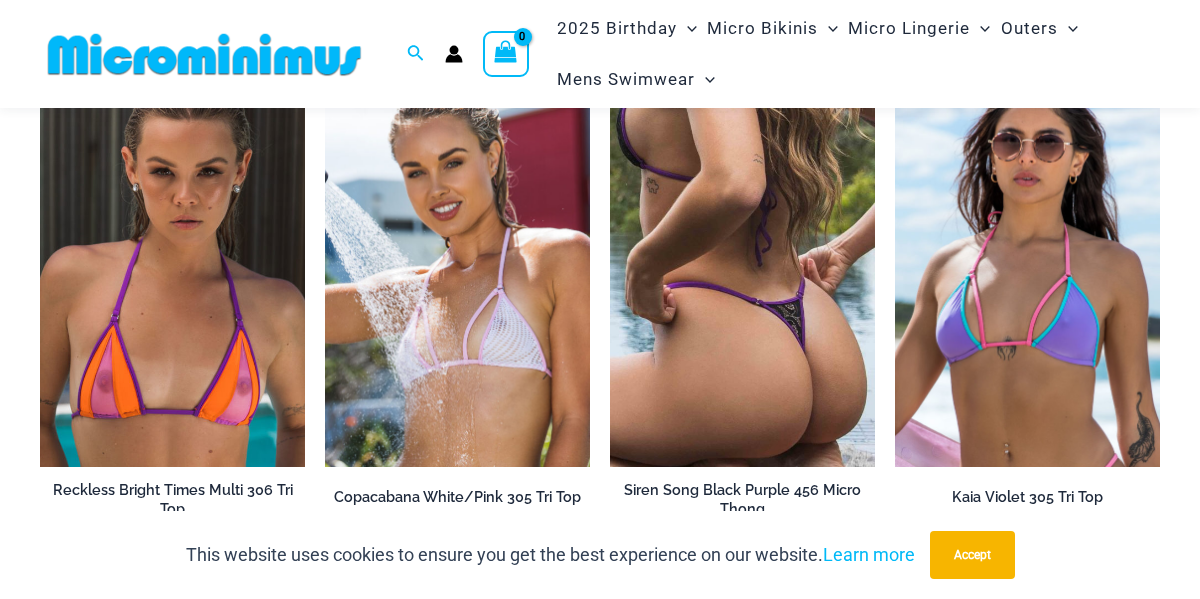 scroll, scrollTop: 2266, scrollLeft: 0, axis: vertical 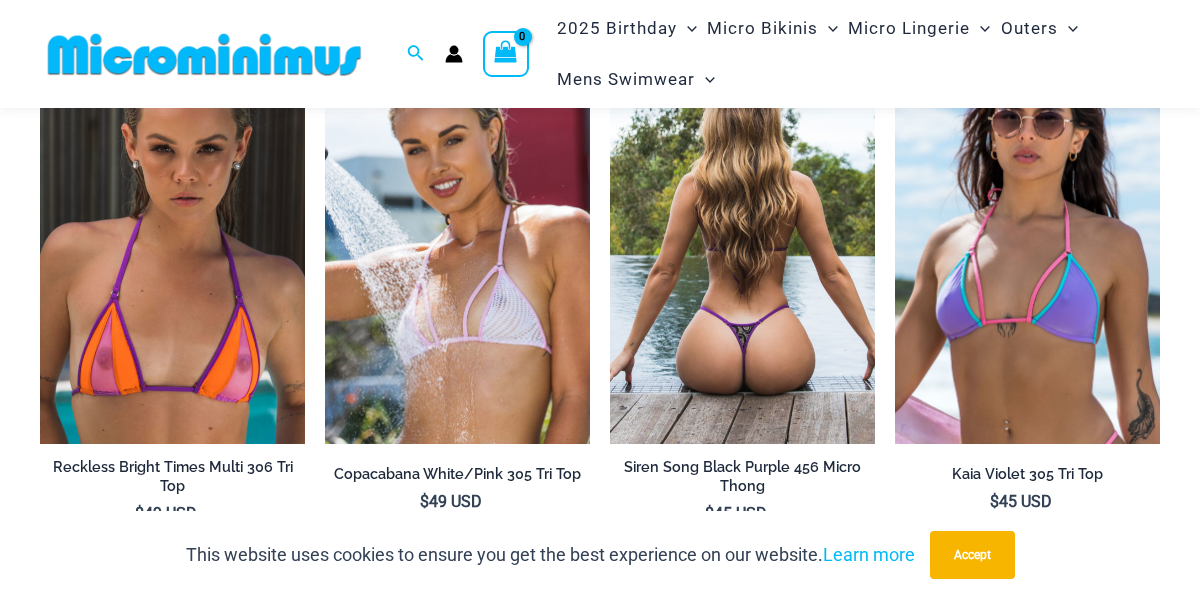 click at bounding box center [742, 245] 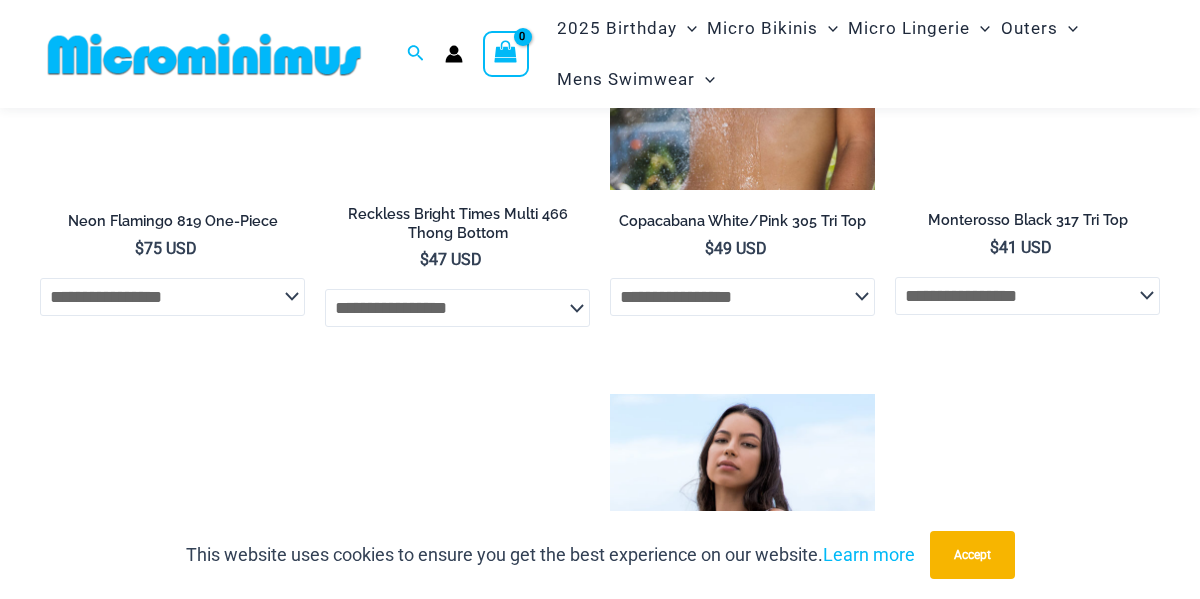 scroll, scrollTop: 3588, scrollLeft: 0, axis: vertical 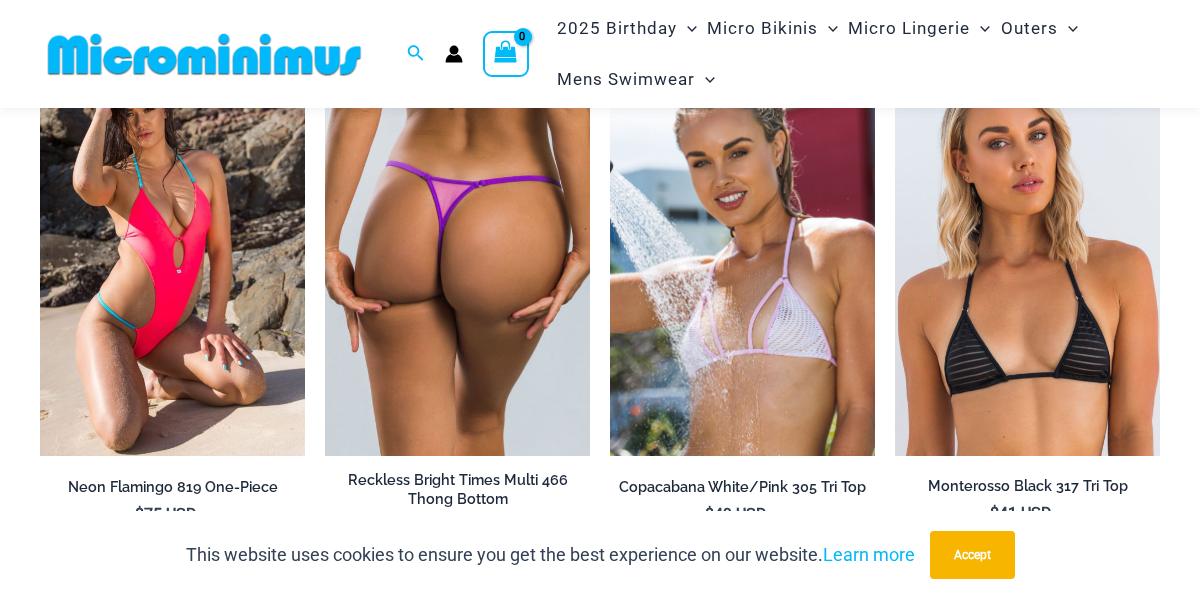 click at bounding box center (457, 258) 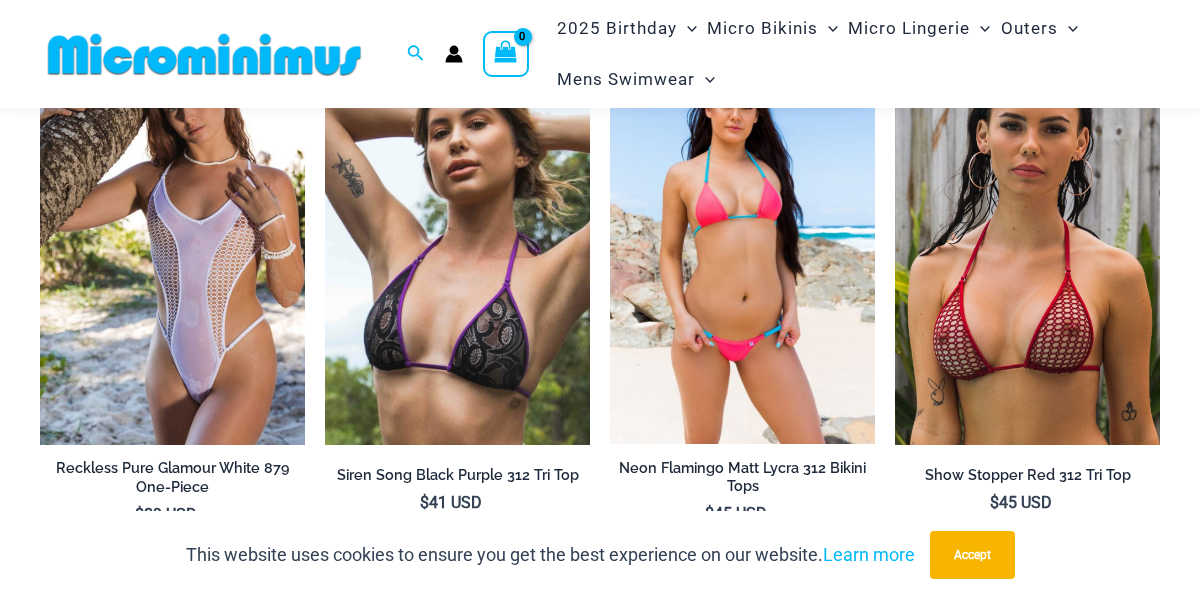 scroll, scrollTop: 4933, scrollLeft: 0, axis: vertical 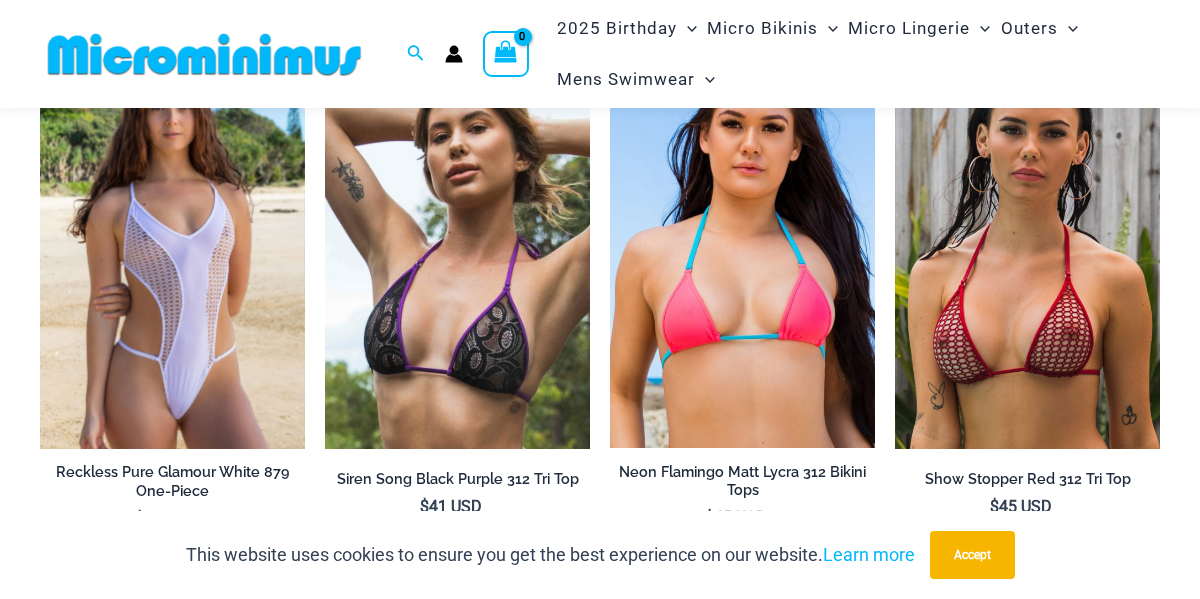 click at bounding box center [172, 251] 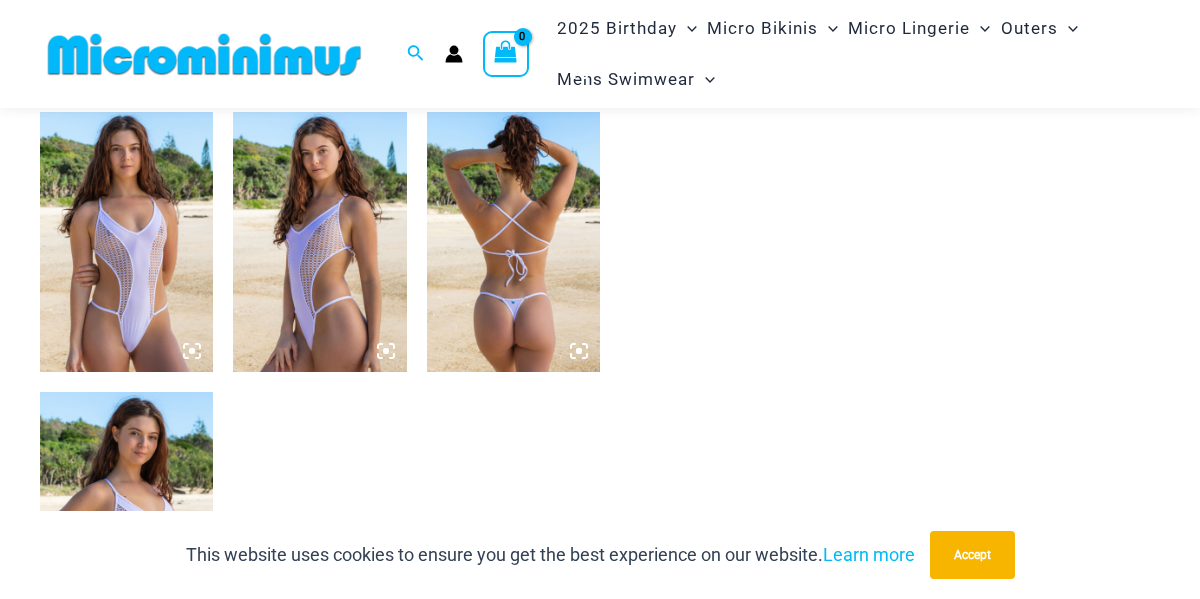 scroll, scrollTop: 913, scrollLeft: 0, axis: vertical 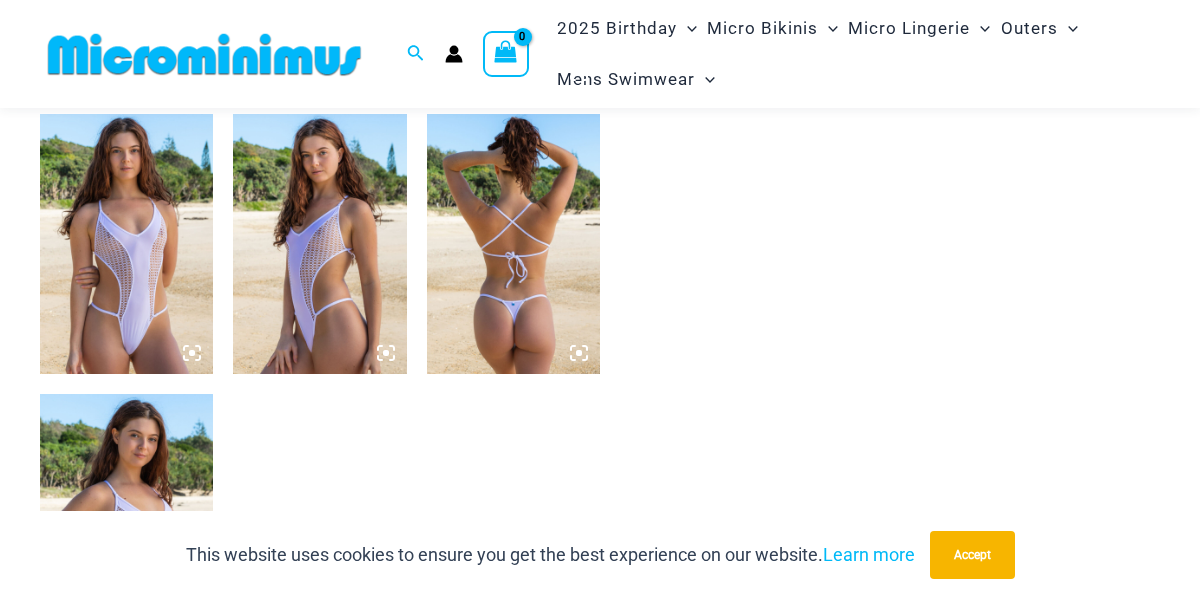 click at bounding box center [126, 244] 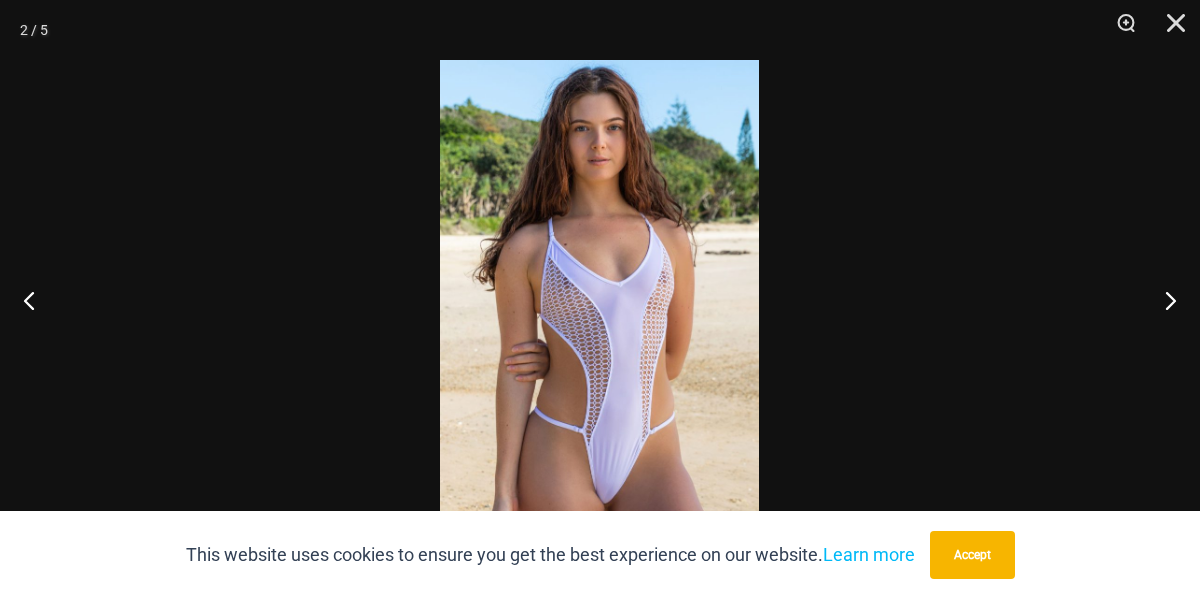 click at bounding box center (599, 299) 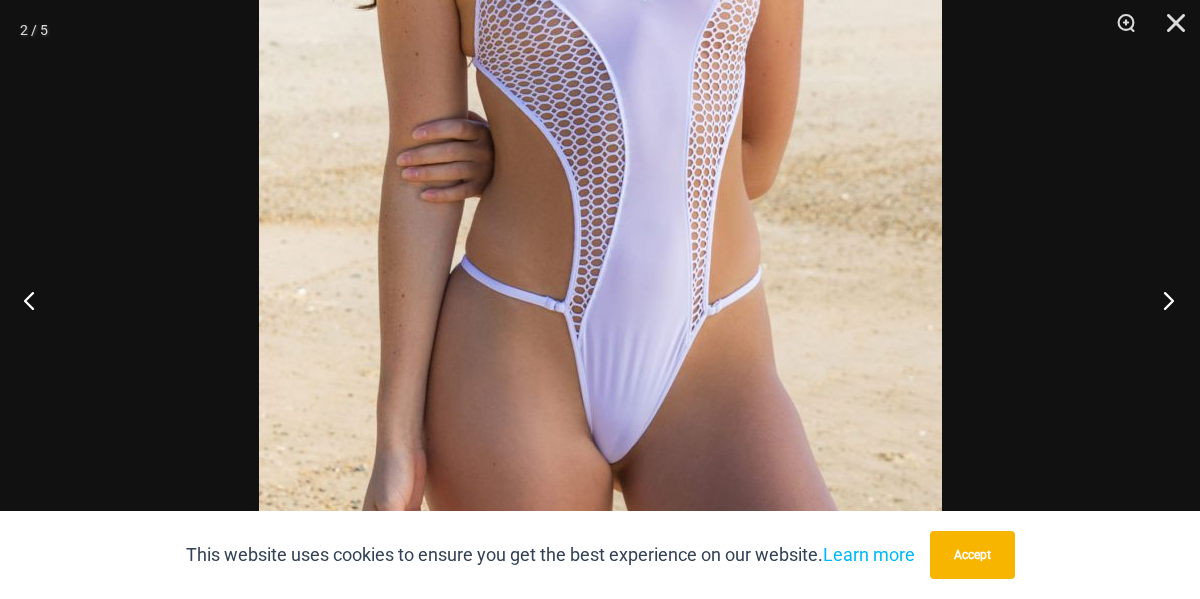 click at bounding box center (1162, 300) 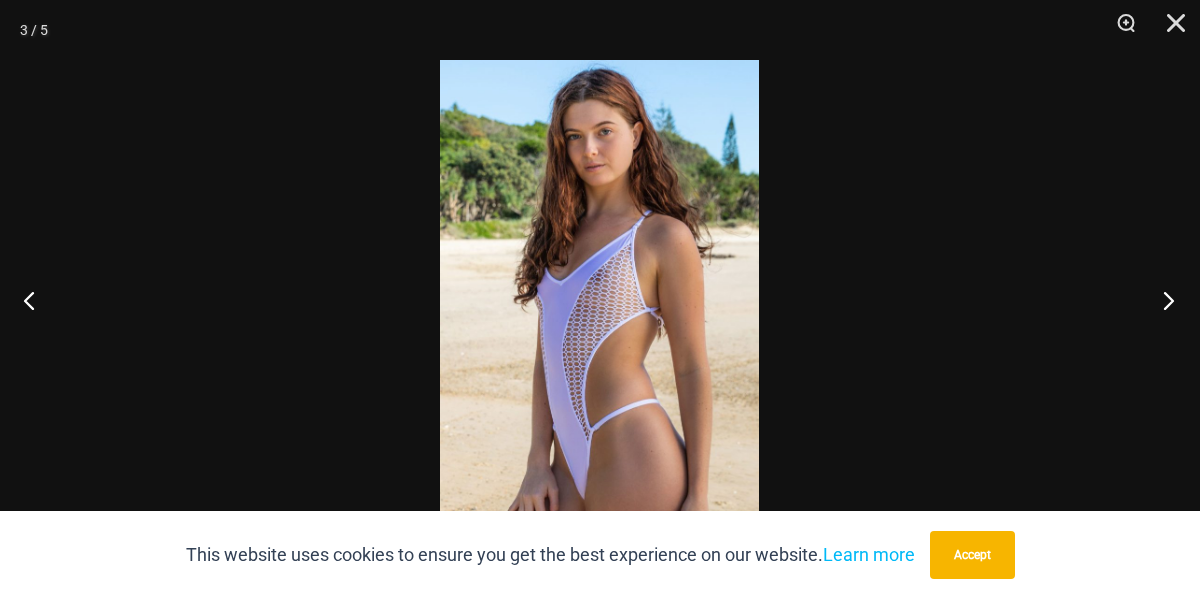 click at bounding box center (1162, 300) 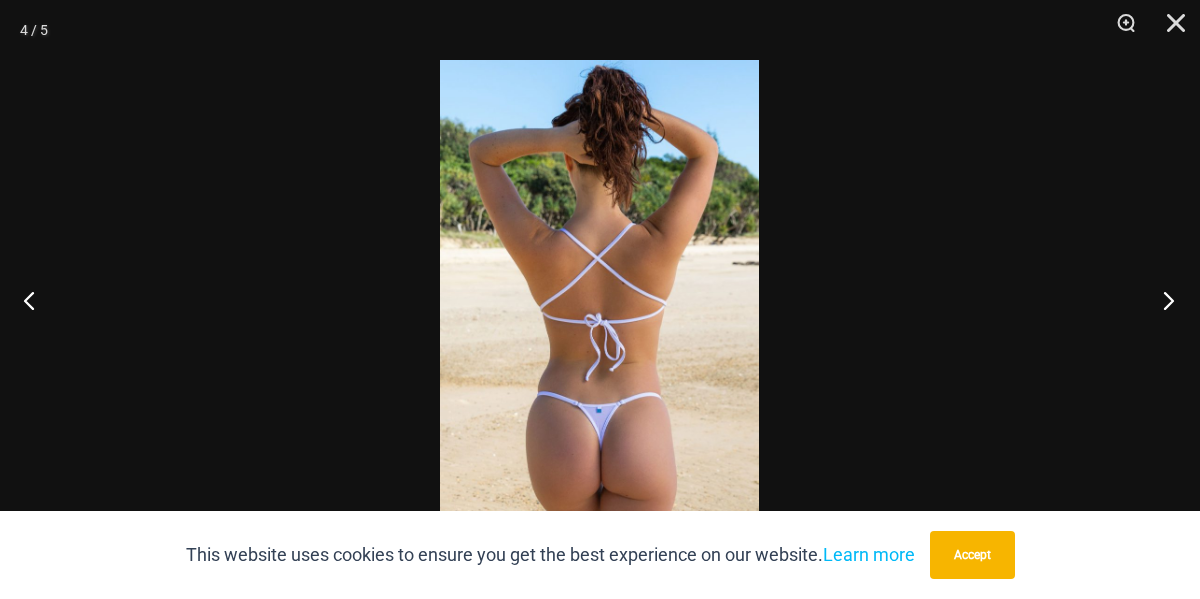 click at bounding box center [1162, 300] 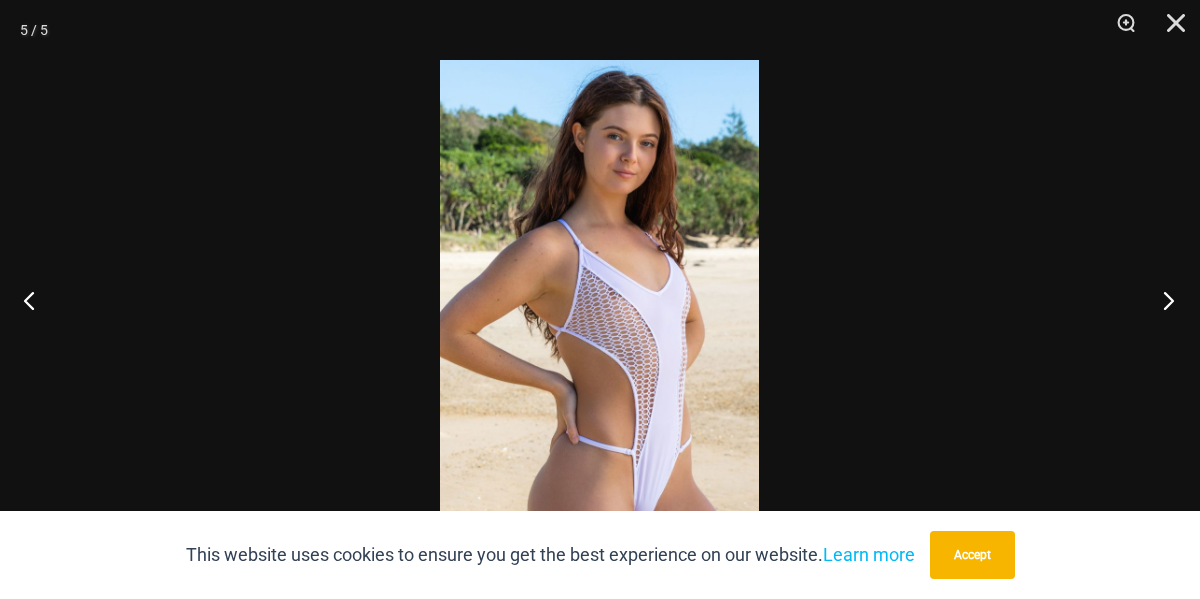 click at bounding box center (1162, 300) 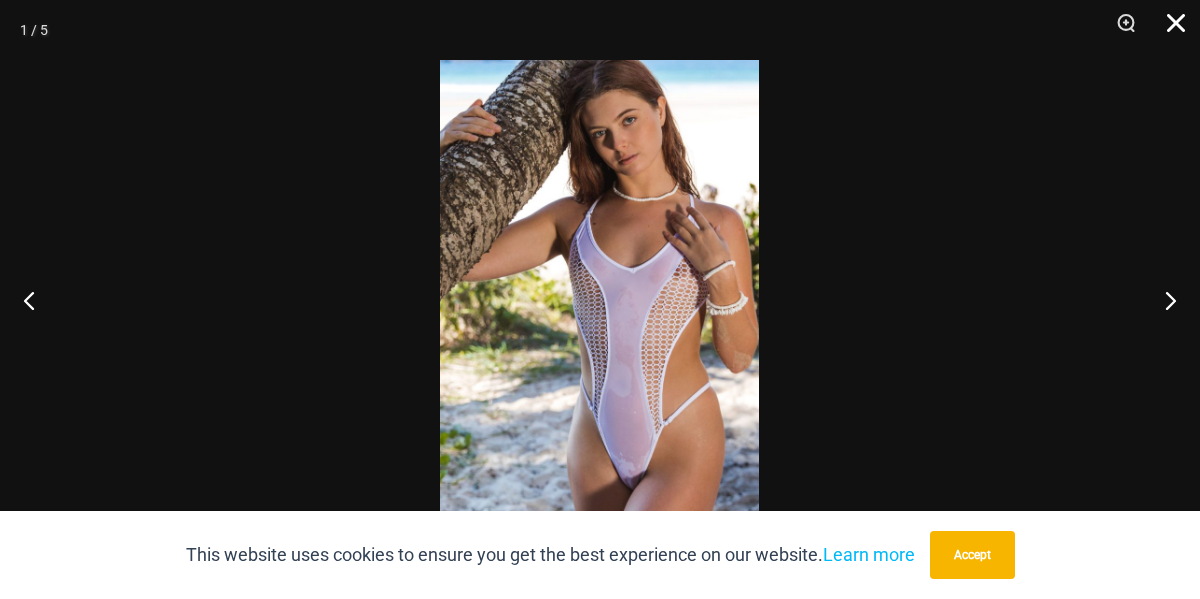 click at bounding box center [1169, 30] 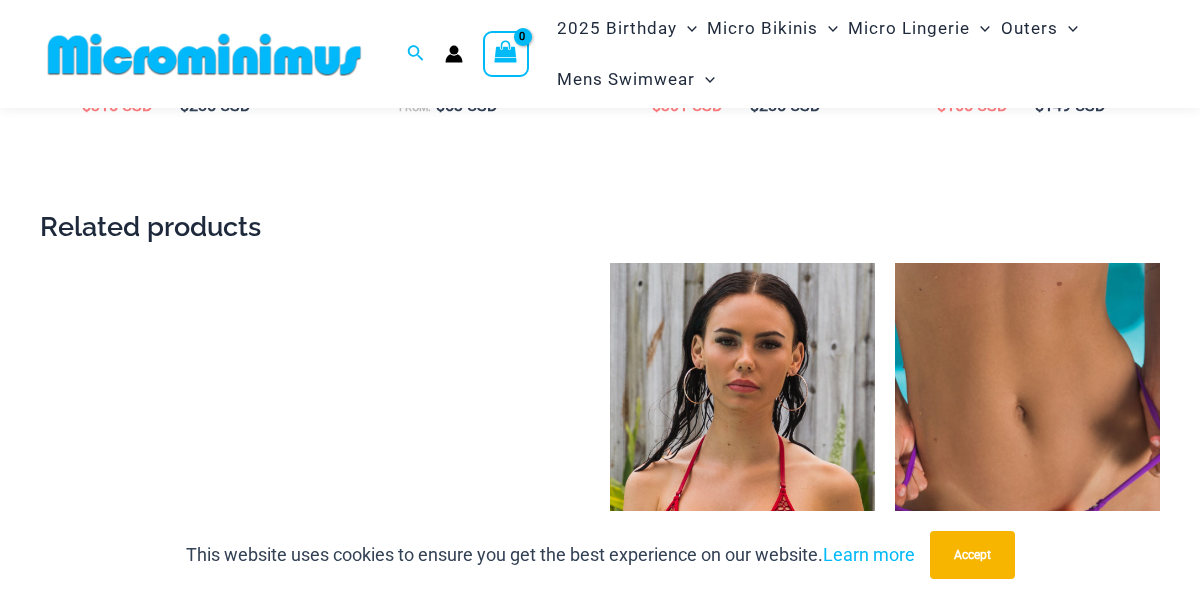 scroll, scrollTop: 2779, scrollLeft: 0, axis: vertical 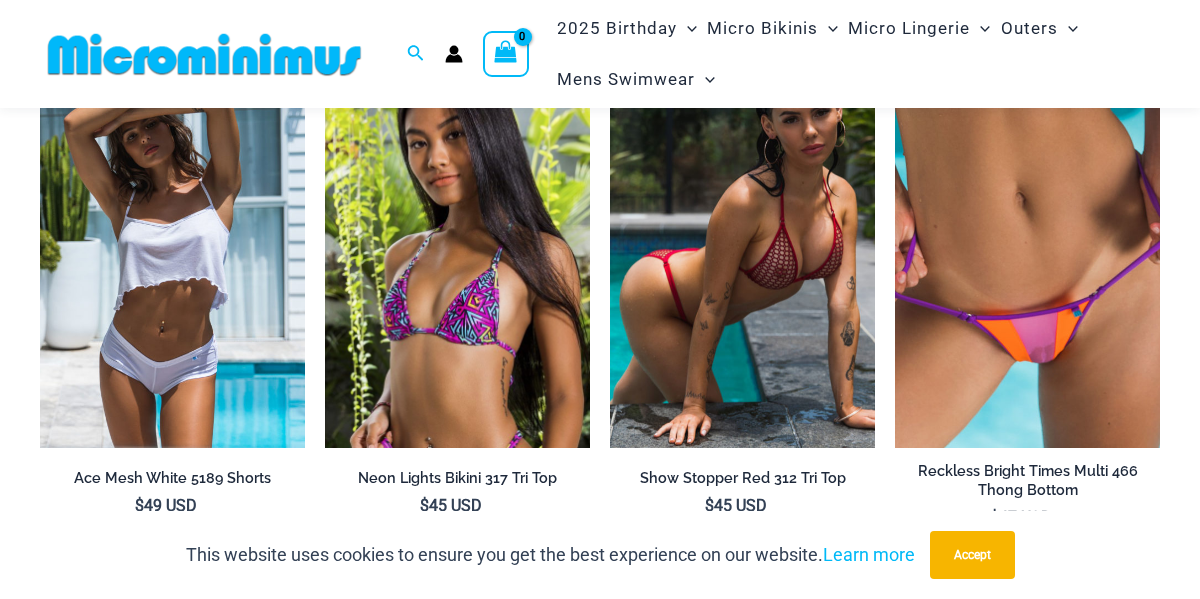 click at bounding box center [742, 249] 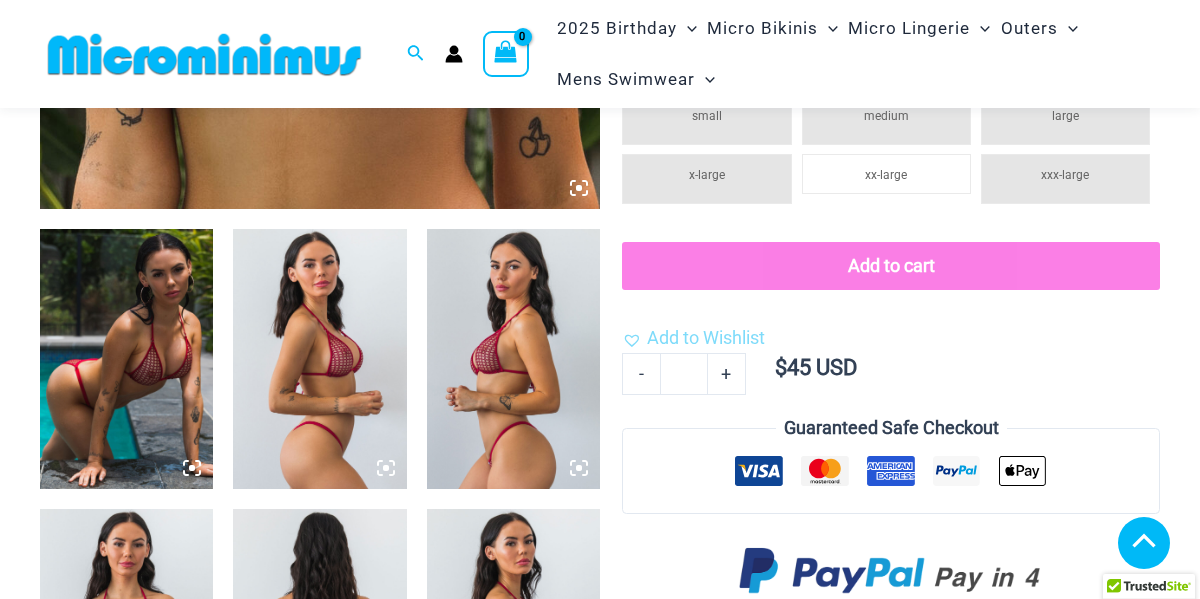 scroll, scrollTop: 1331, scrollLeft: 0, axis: vertical 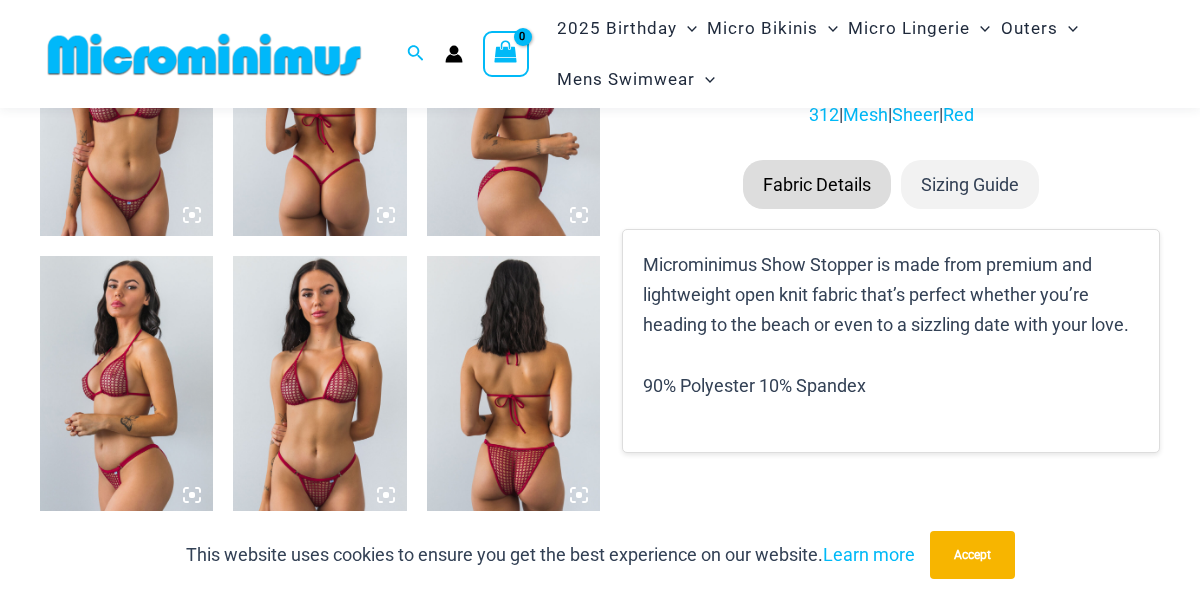 click at bounding box center (319, 386) 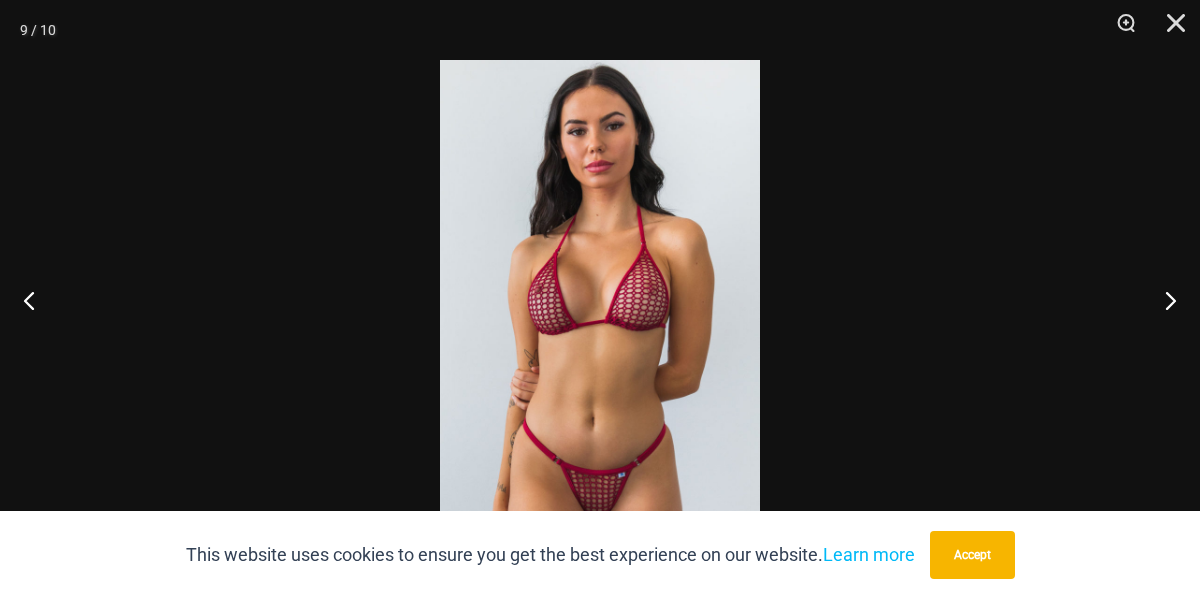 click at bounding box center [600, 299] 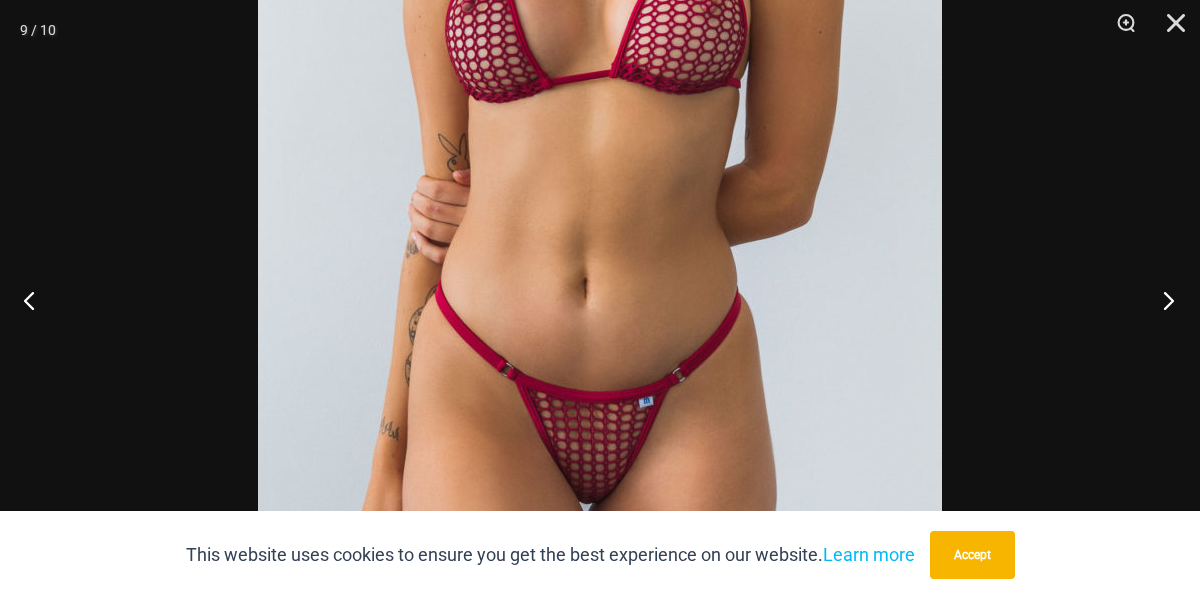 click at bounding box center [1162, 300] 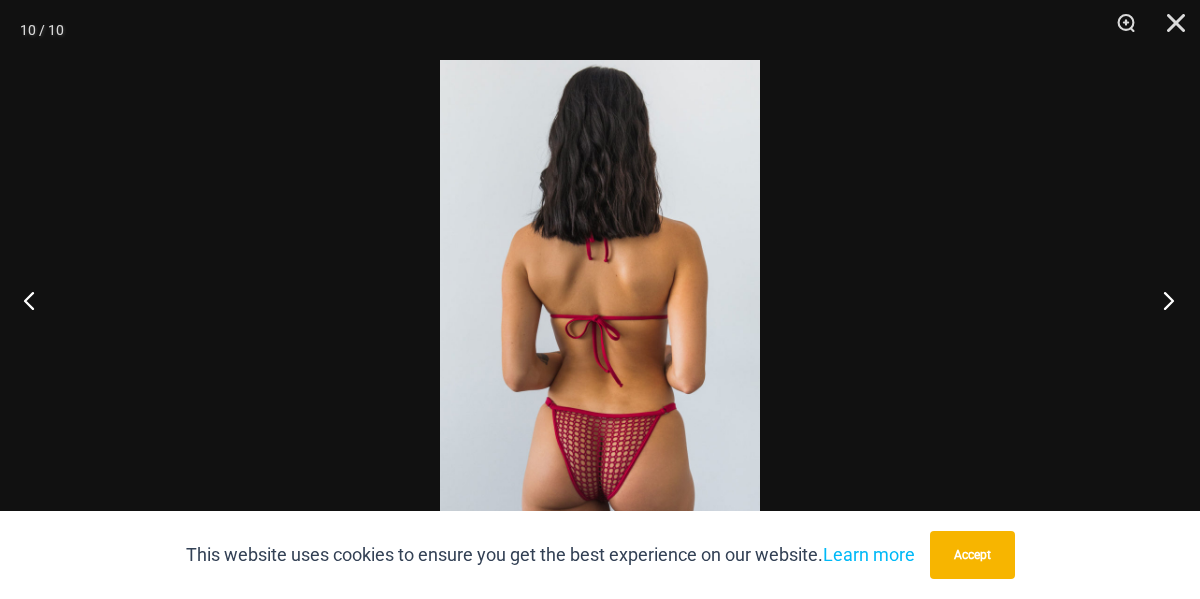 click at bounding box center [1162, 300] 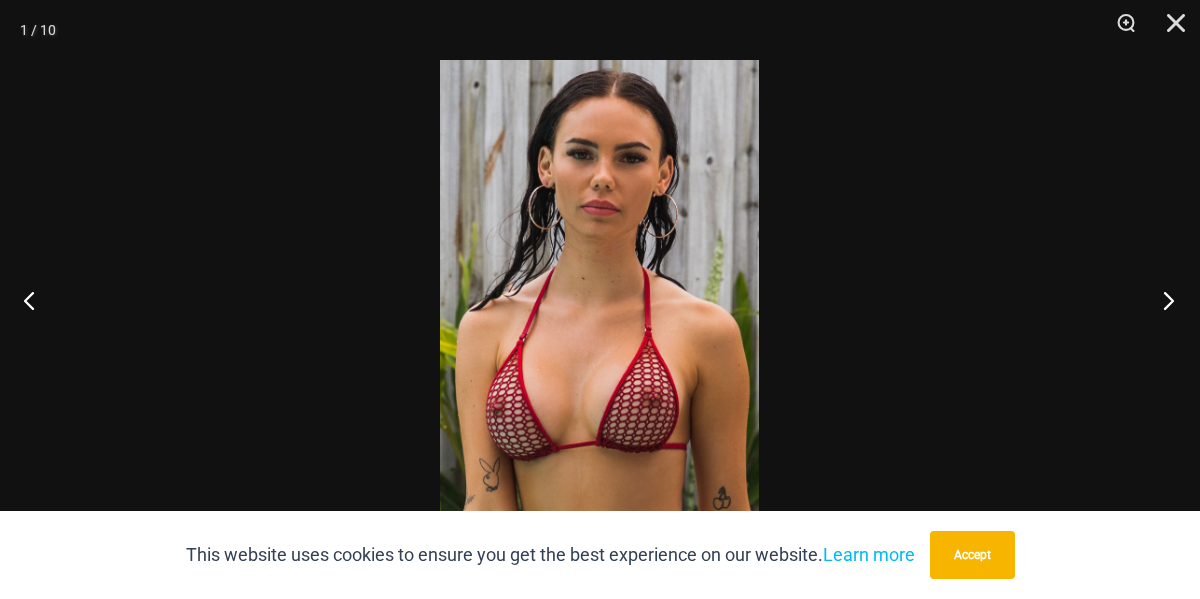 click at bounding box center [1162, 300] 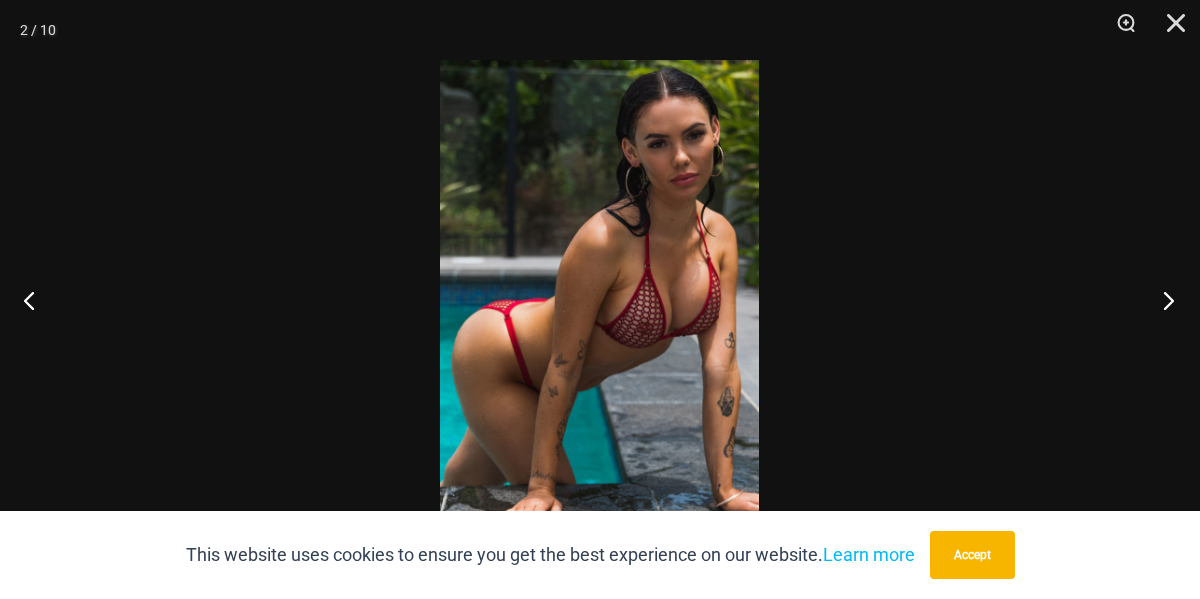 click at bounding box center (1162, 300) 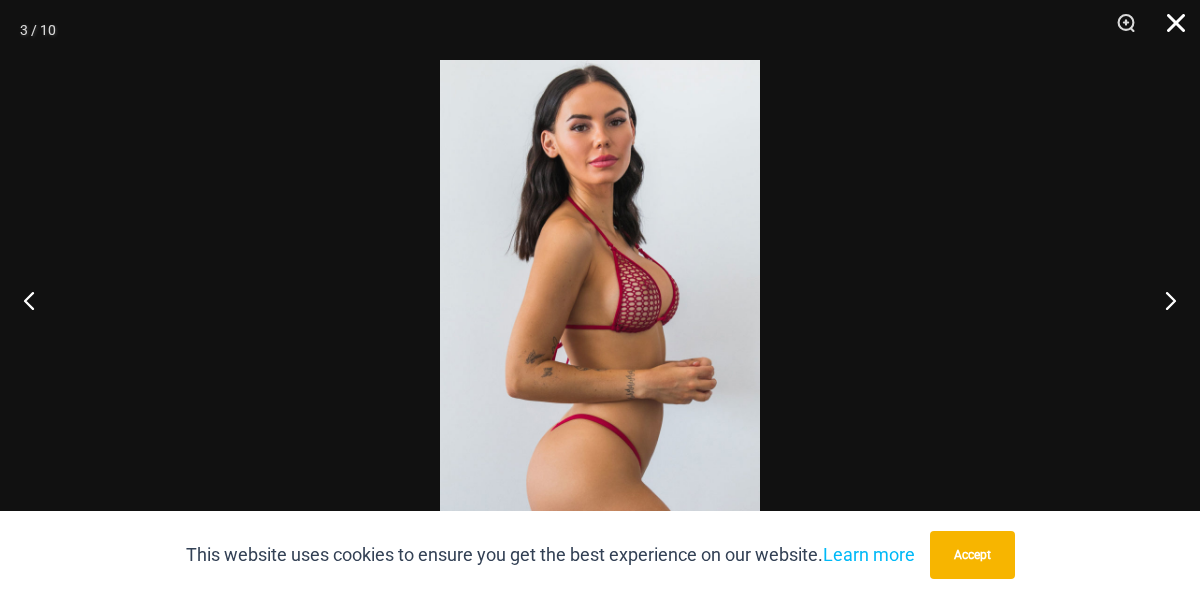click at bounding box center [1169, 30] 